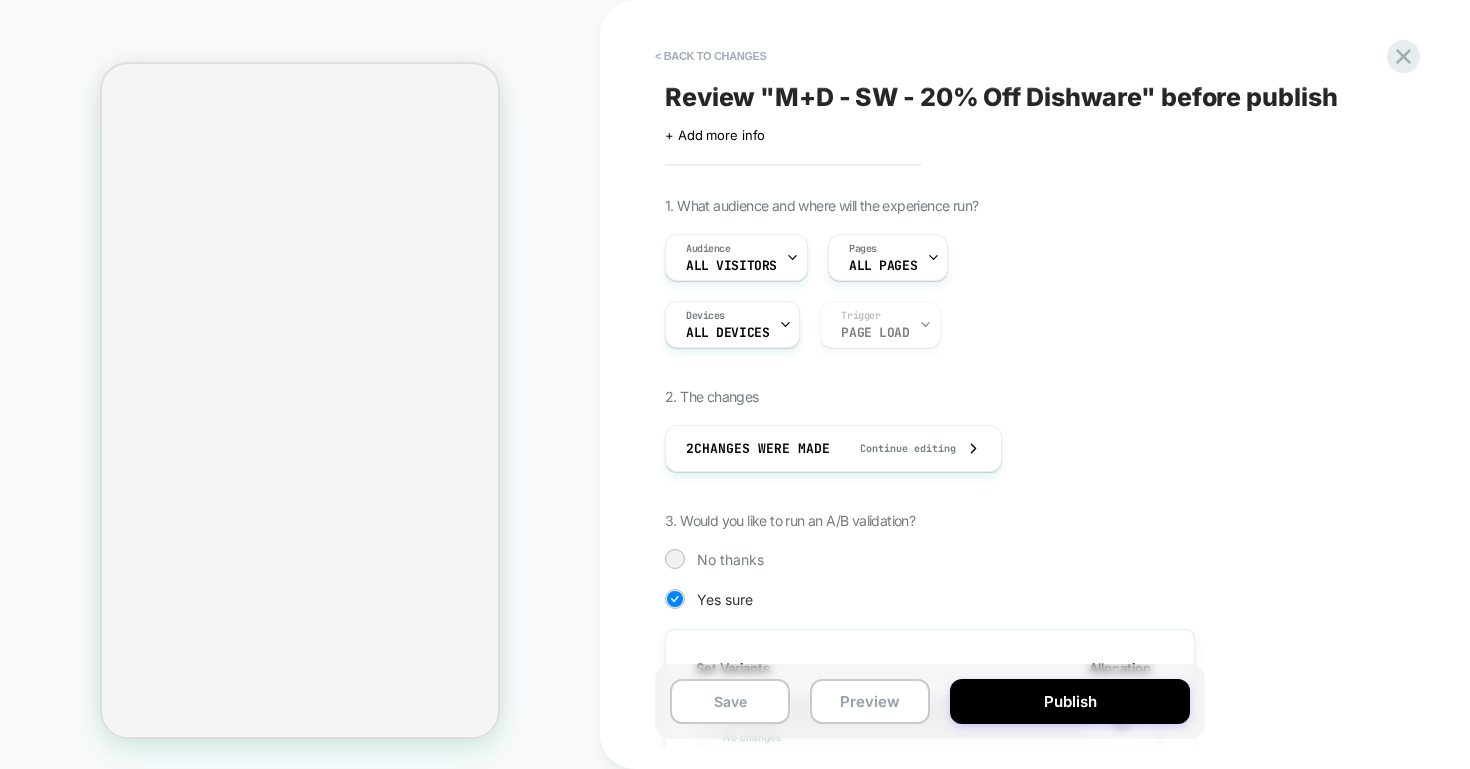 scroll, scrollTop: 0, scrollLeft: 0, axis: both 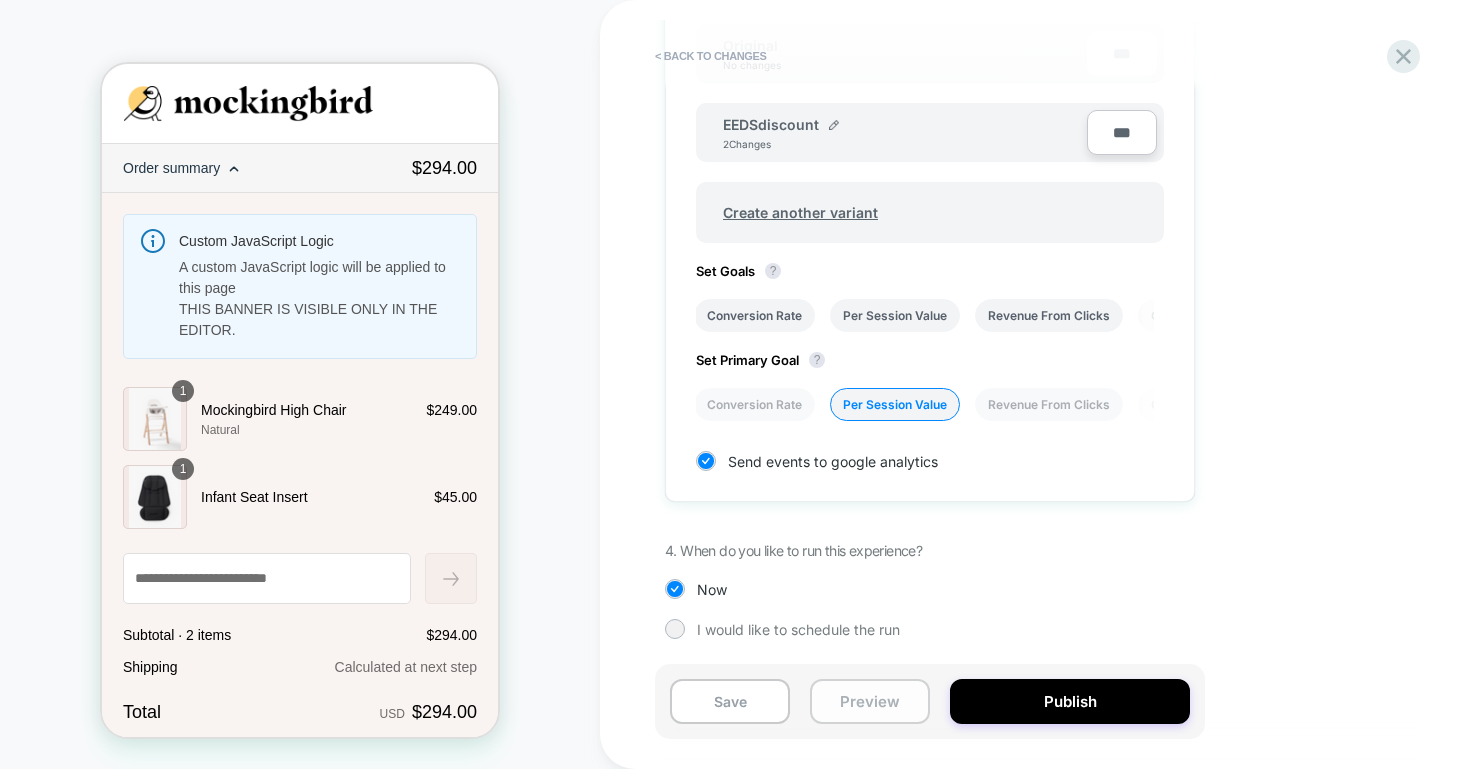 click on "Preview" at bounding box center (870, 701) 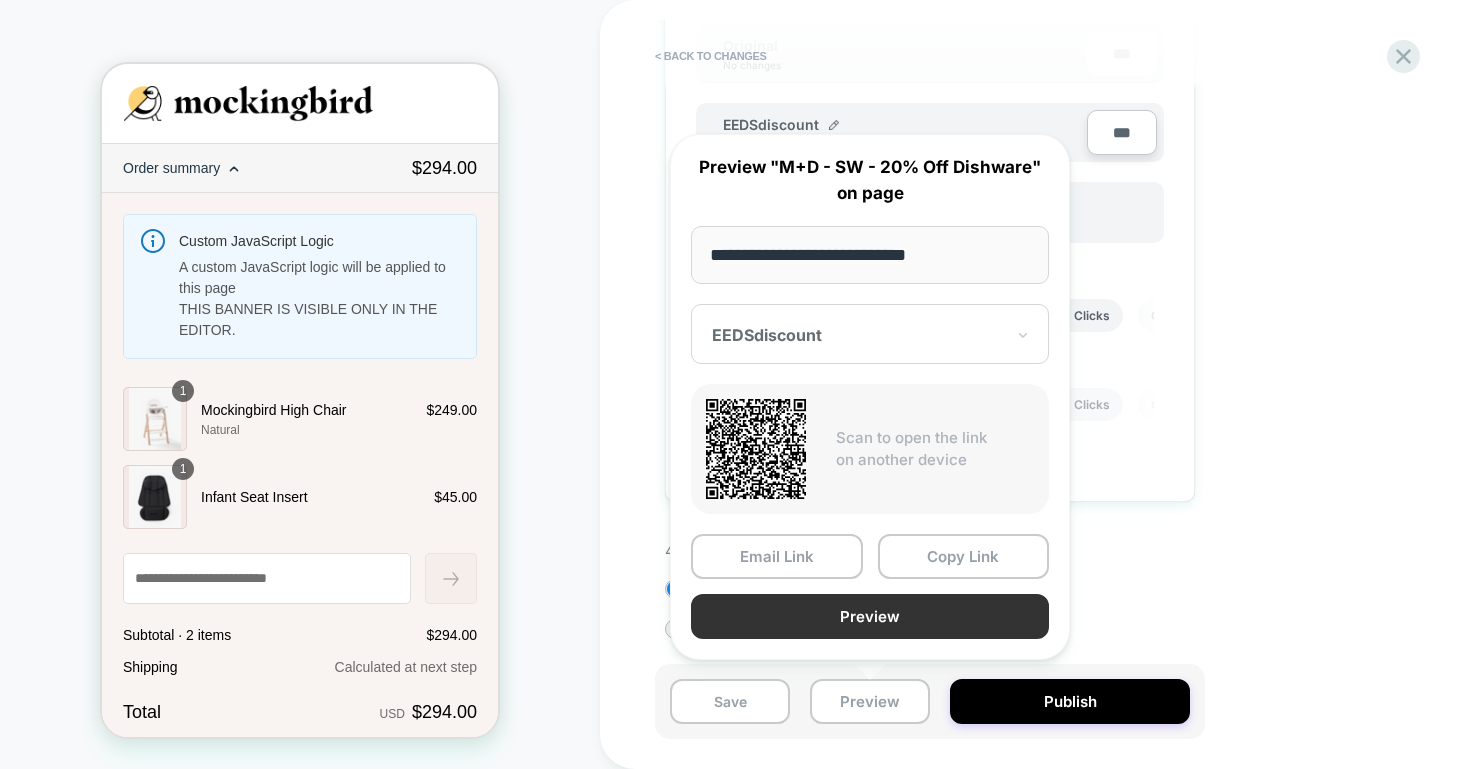 click on "Preview" at bounding box center [870, 616] 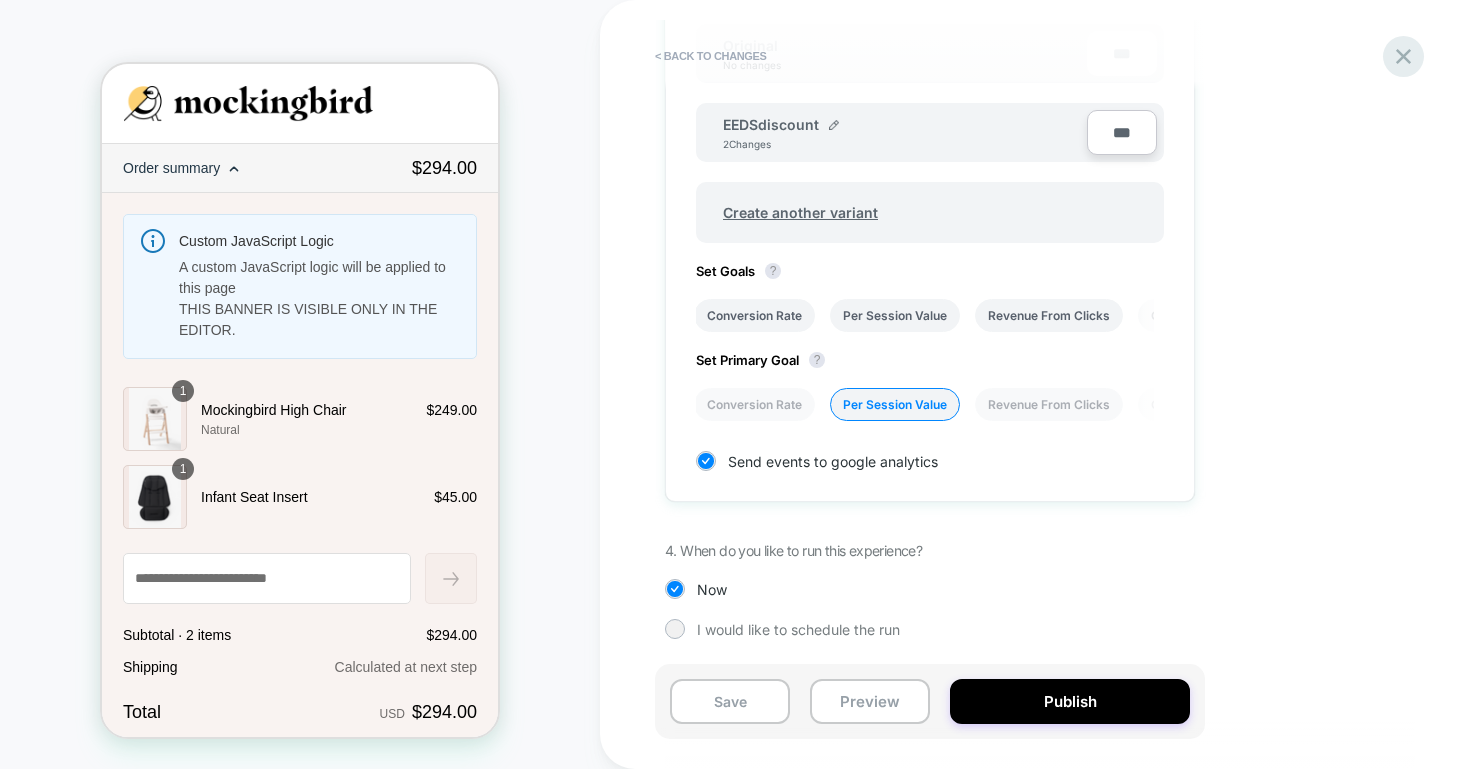click 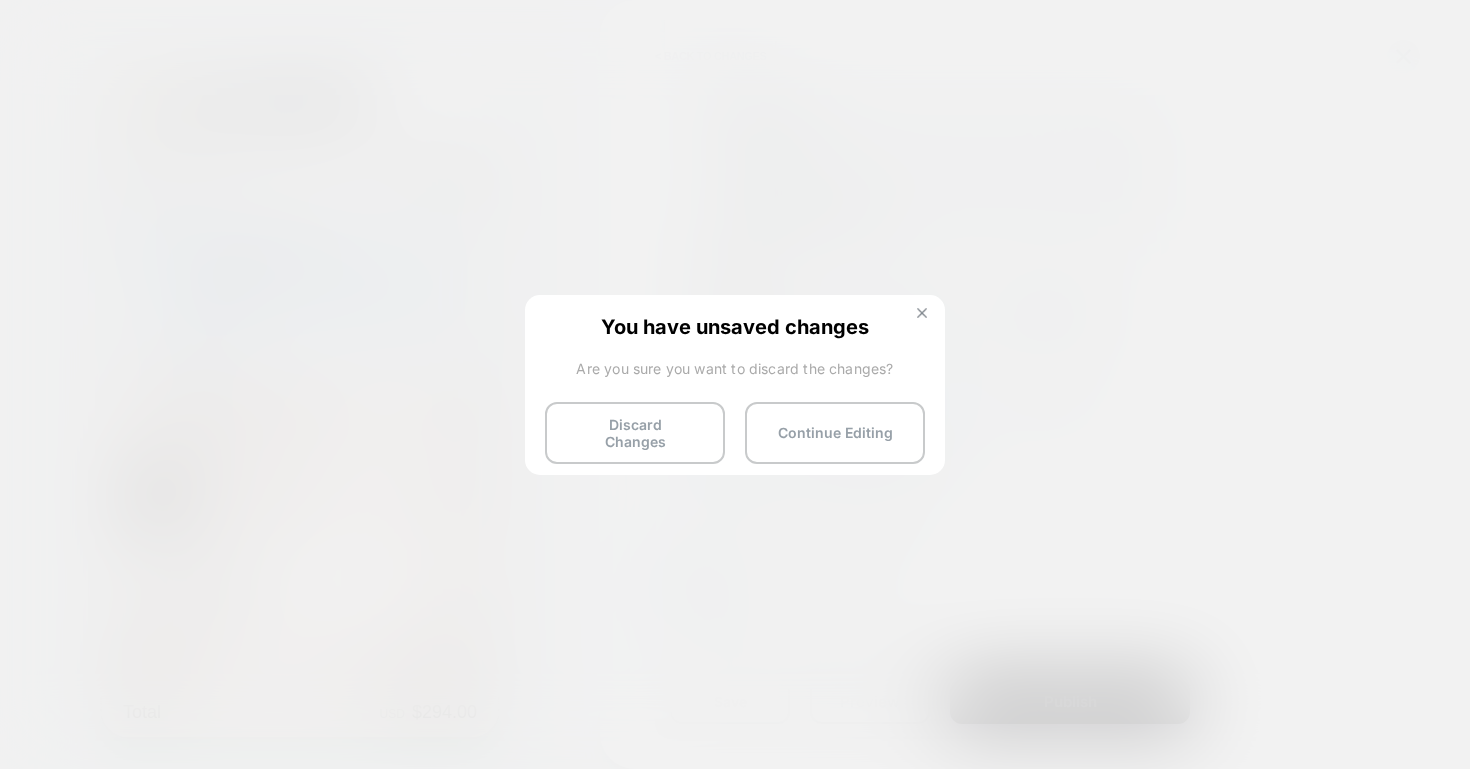 click at bounding box center [922, 315] 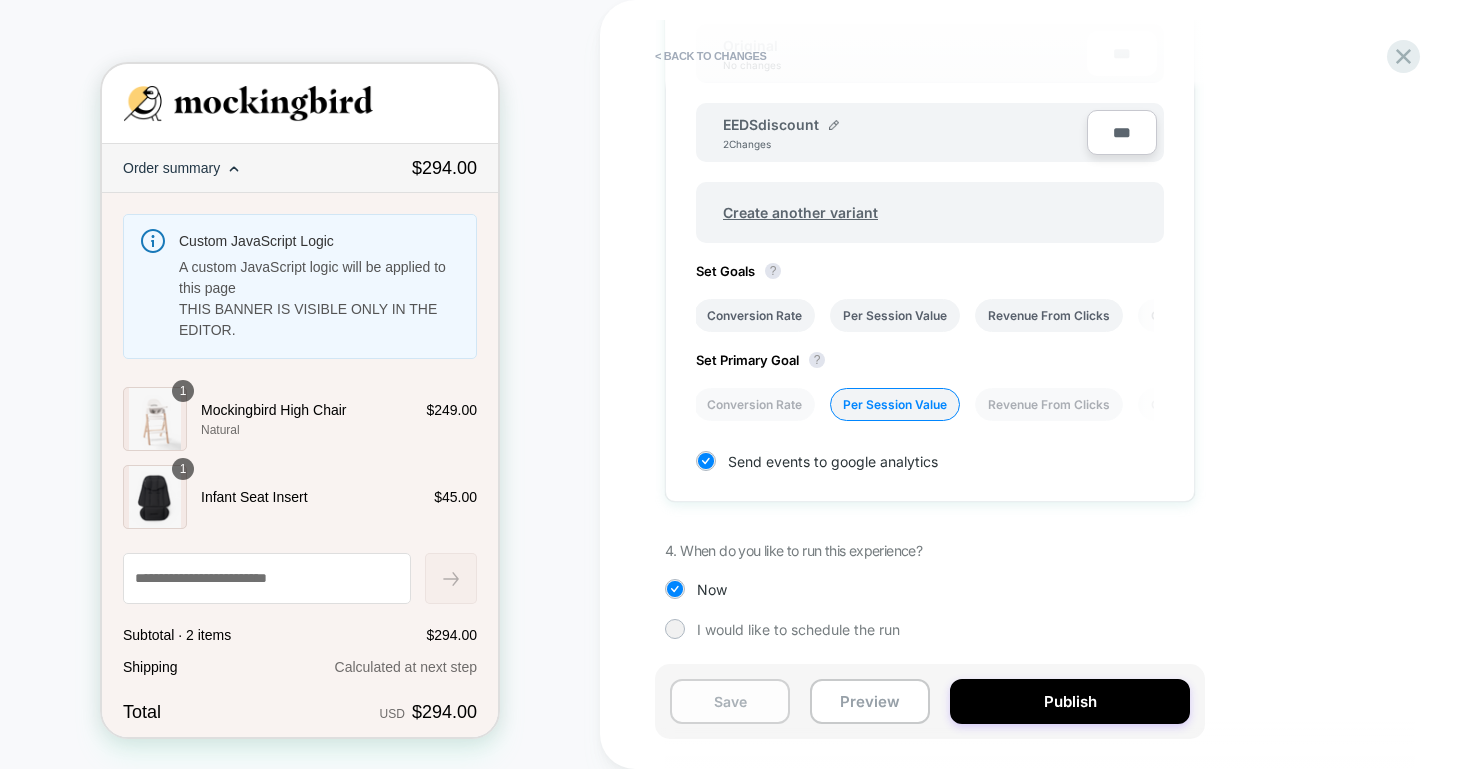 click on "Save" at bounding box center (730, 701) 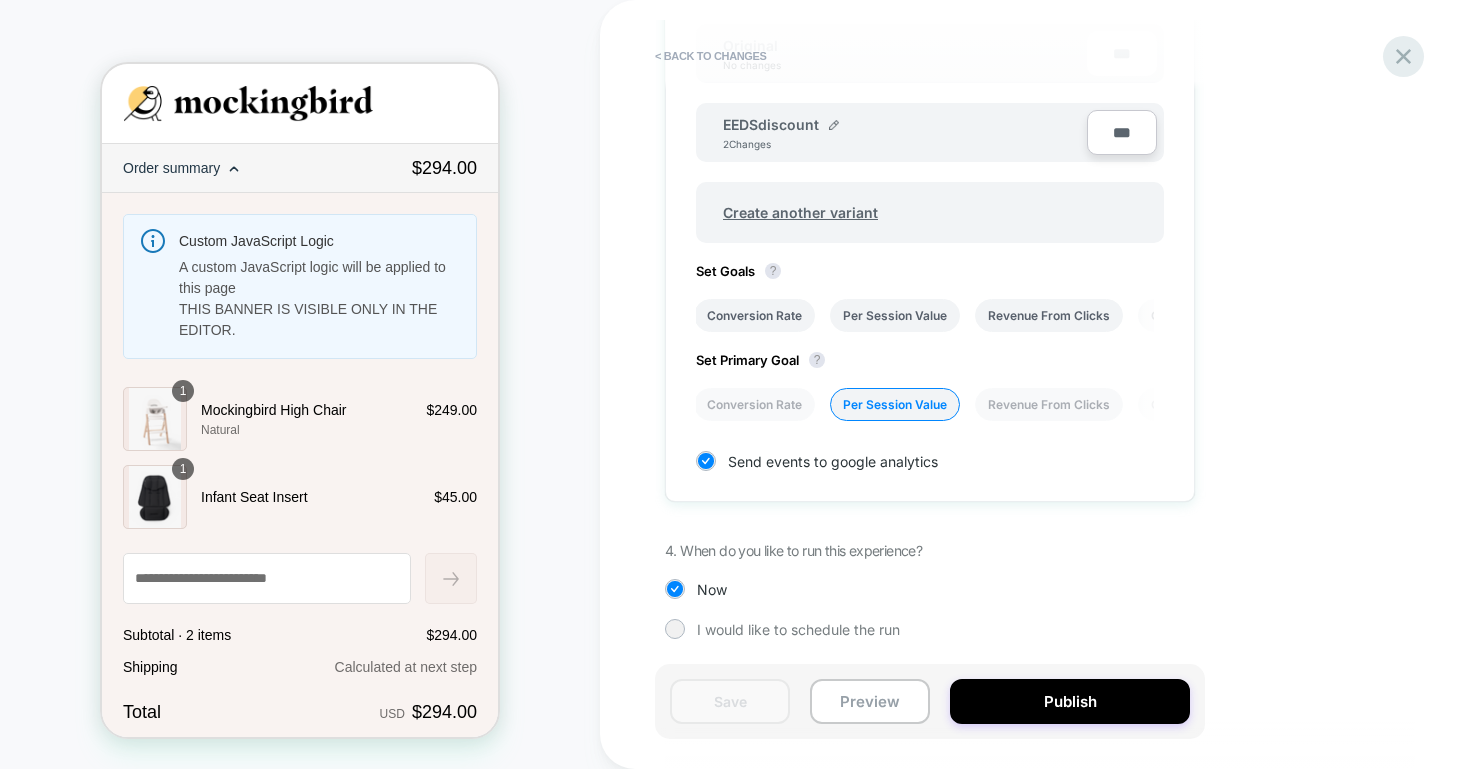 click 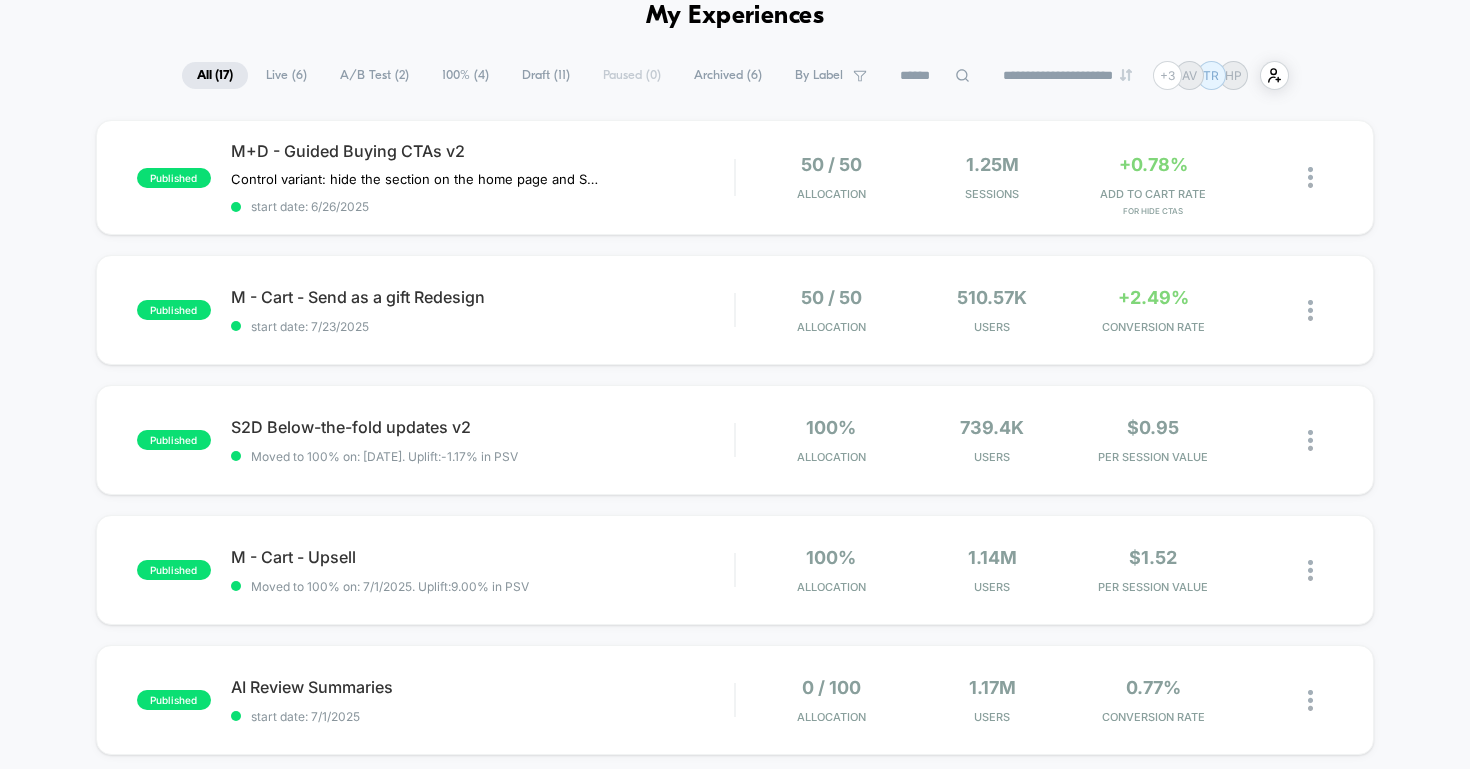 scroll, scrollTop: 212, scrollLeft: 0, axis: vertical 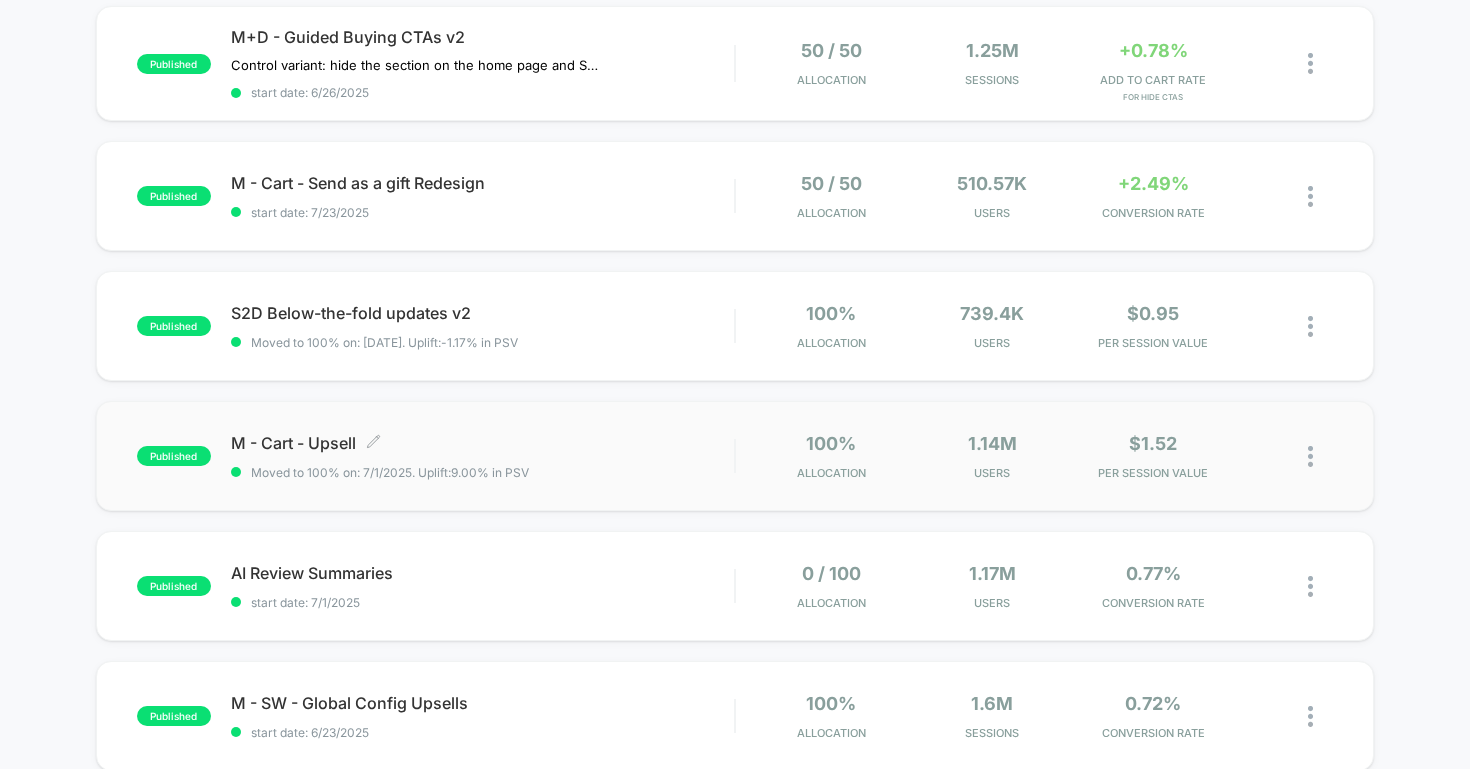 click on "M - Cart - Upsell Click to edit experience details" at bounding box center (483, 443) 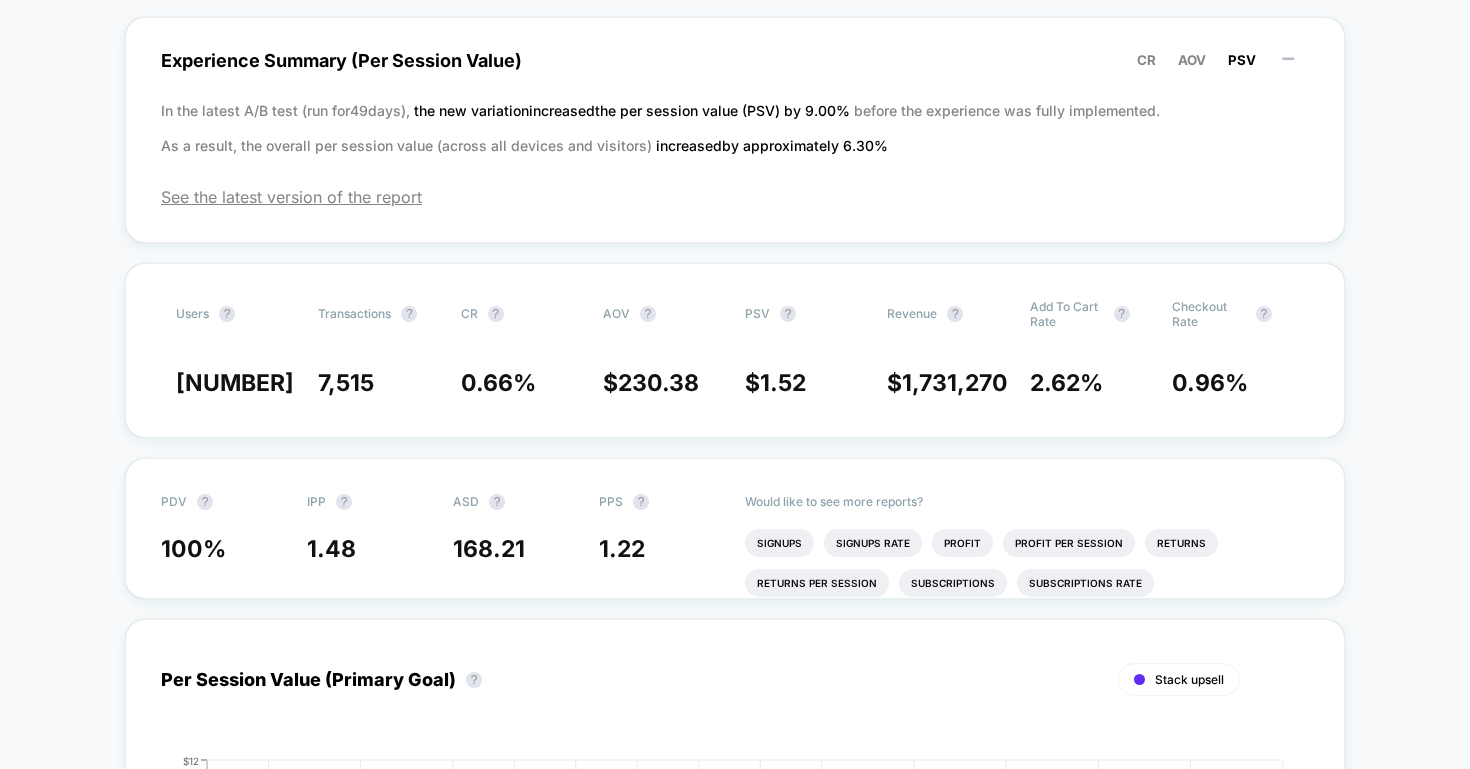 scroll, scrollTop: 237, scrollLeft: 0, axis: vertical 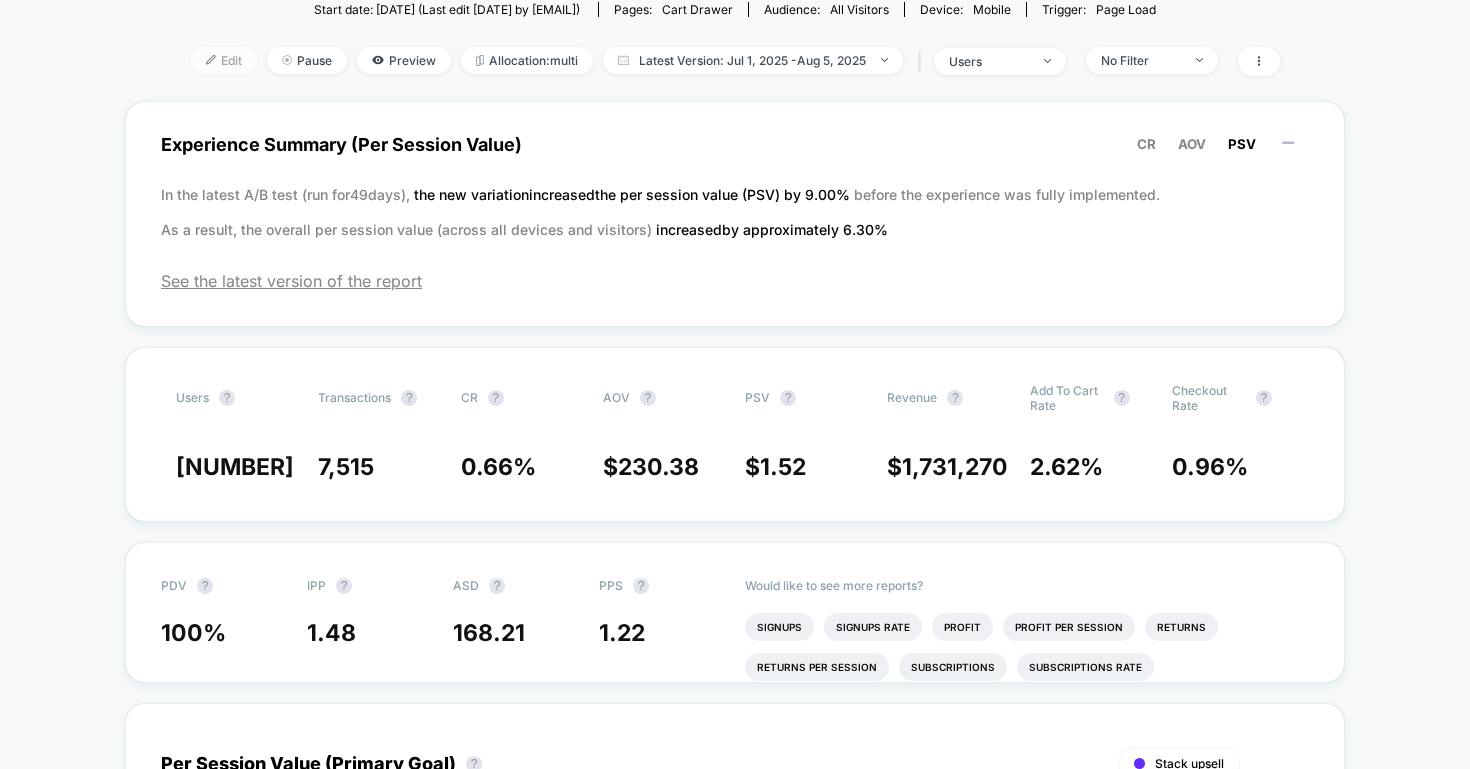 click on "Edit" at bounding box center (224, 60) 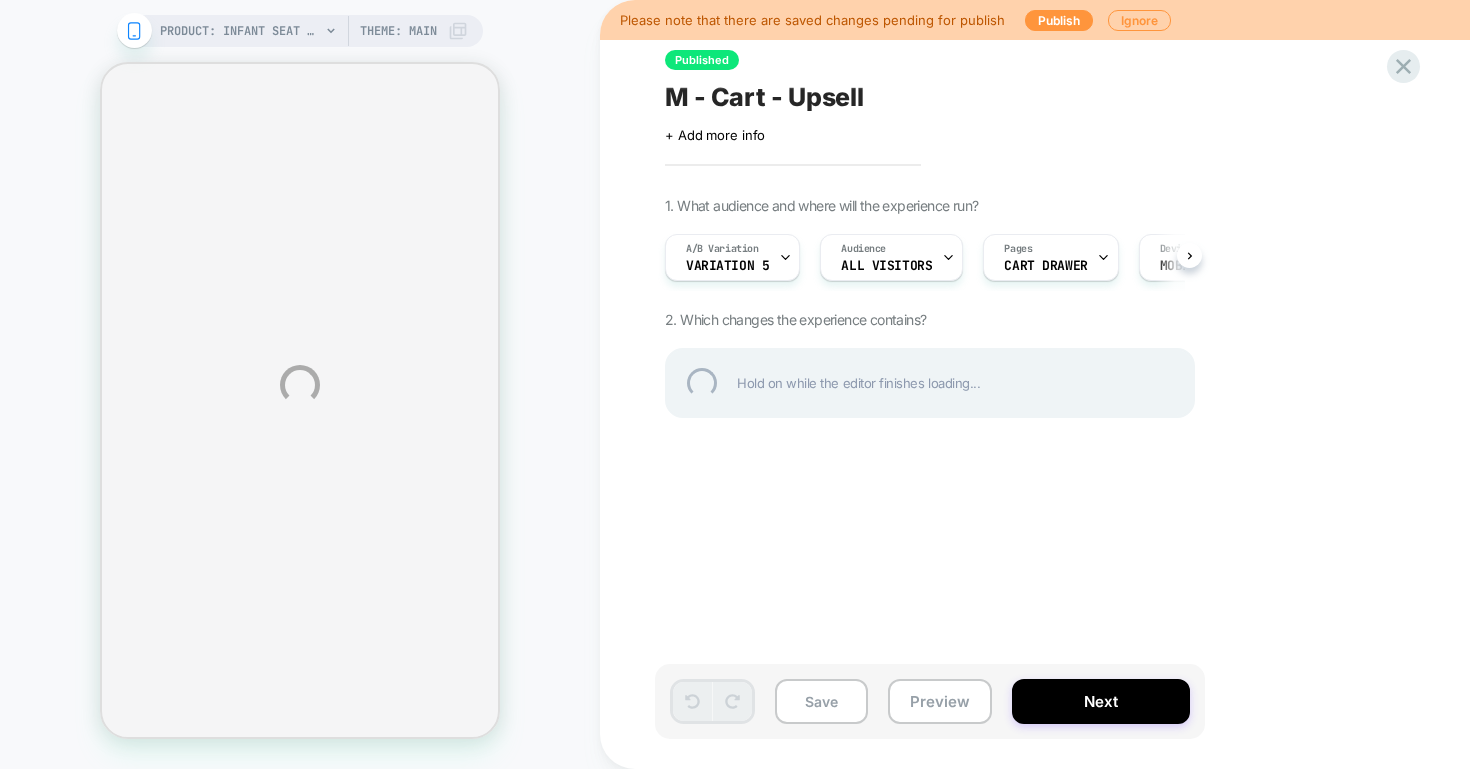 click on "PRODUCT: Infant Seat Insert [stroller] PRODUCT: Infant Seat Insert [stroller] Theme: MAIN Please note that there are saved changes pending for publish Publish Ignore Published M - Cart - Upsell Click to edit experience details + Add more info 1. What audience and where will the experience run? A/B Variation Variation 5 Audience All Visitors Pages CART DRAWER Devices MOBILE Trigger Page Load 2. Which changes the experience contains? Hold on while the editor finishes loading... Save Preview Next" at bounding box center (735, 384) 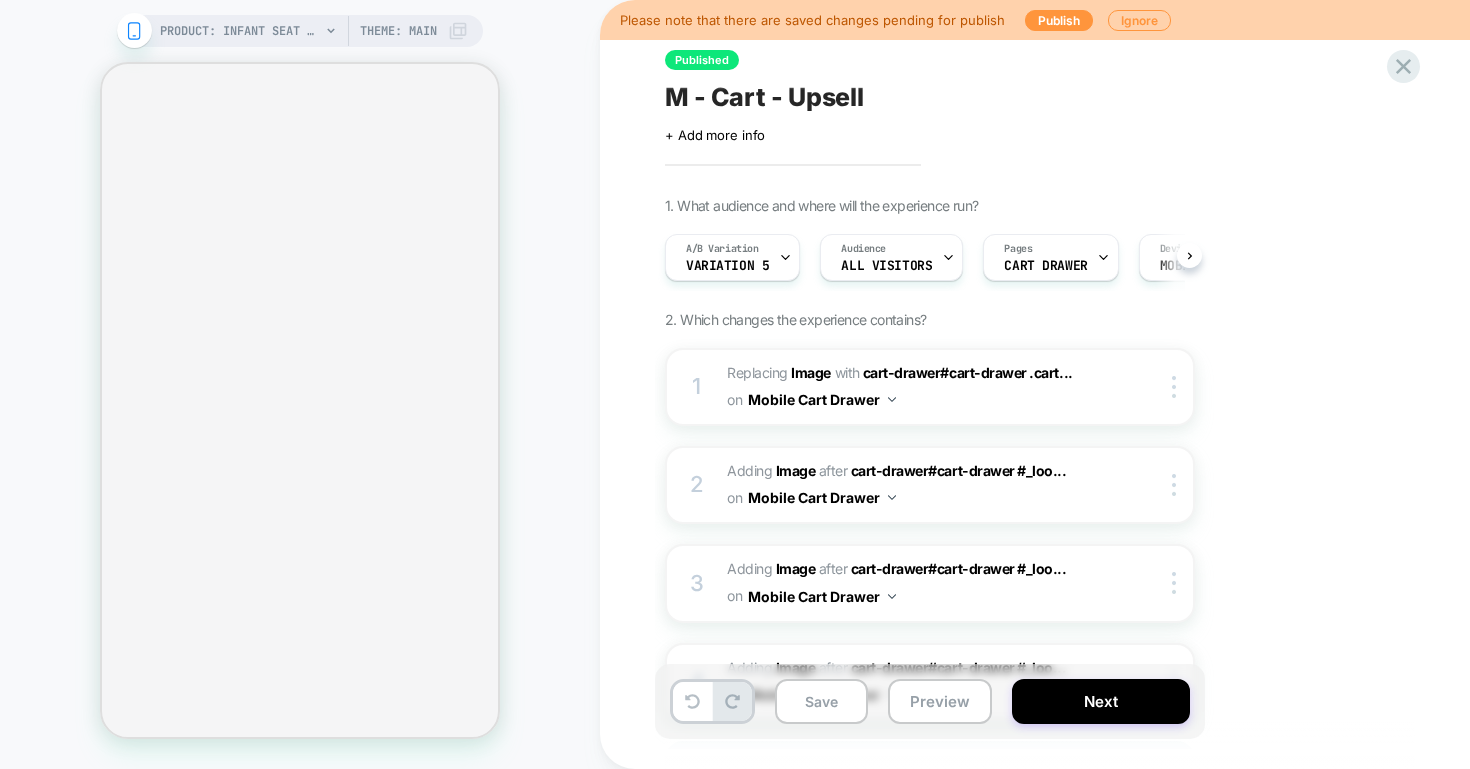 scroll, scrollTop: 0, scrollLeft: 1, axis: horizontal 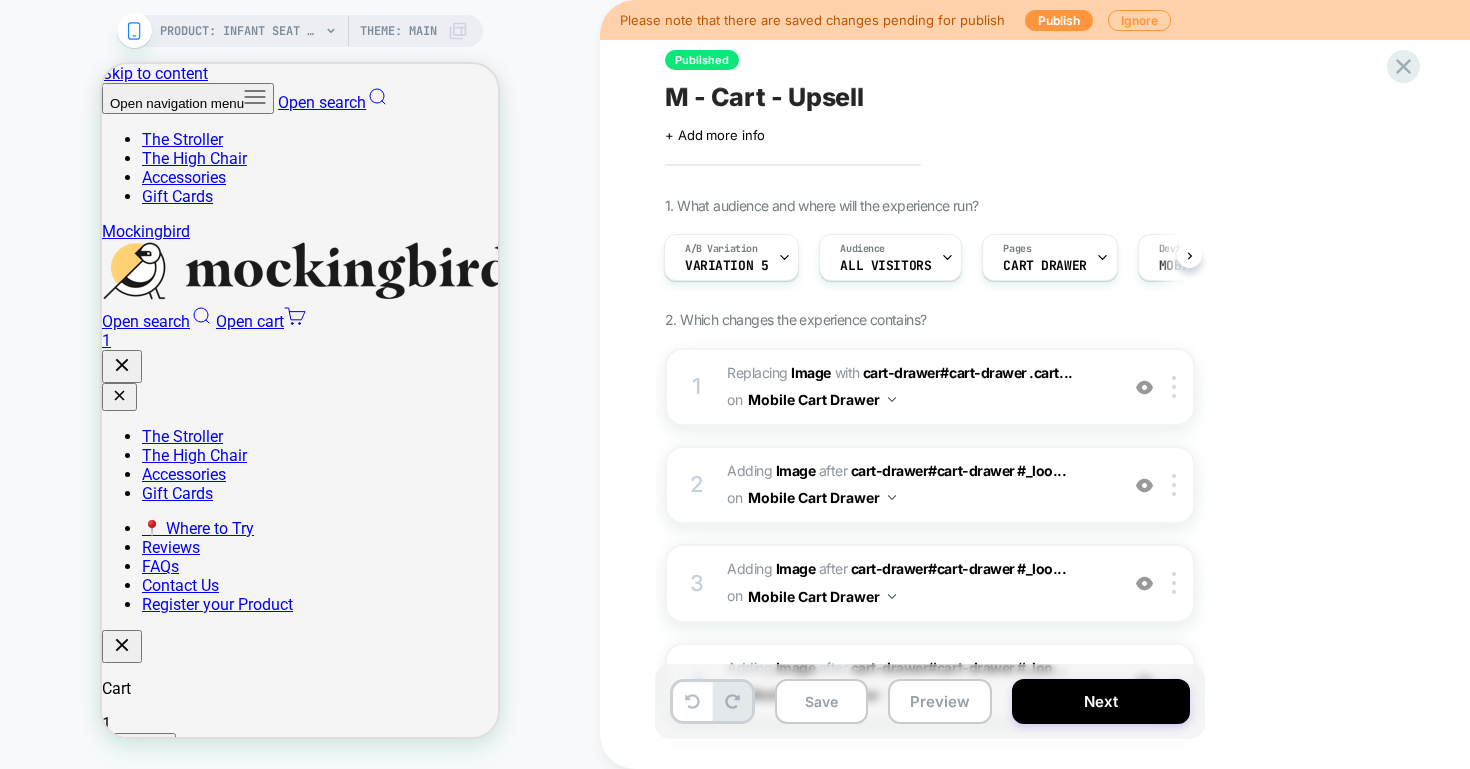 select on "******" 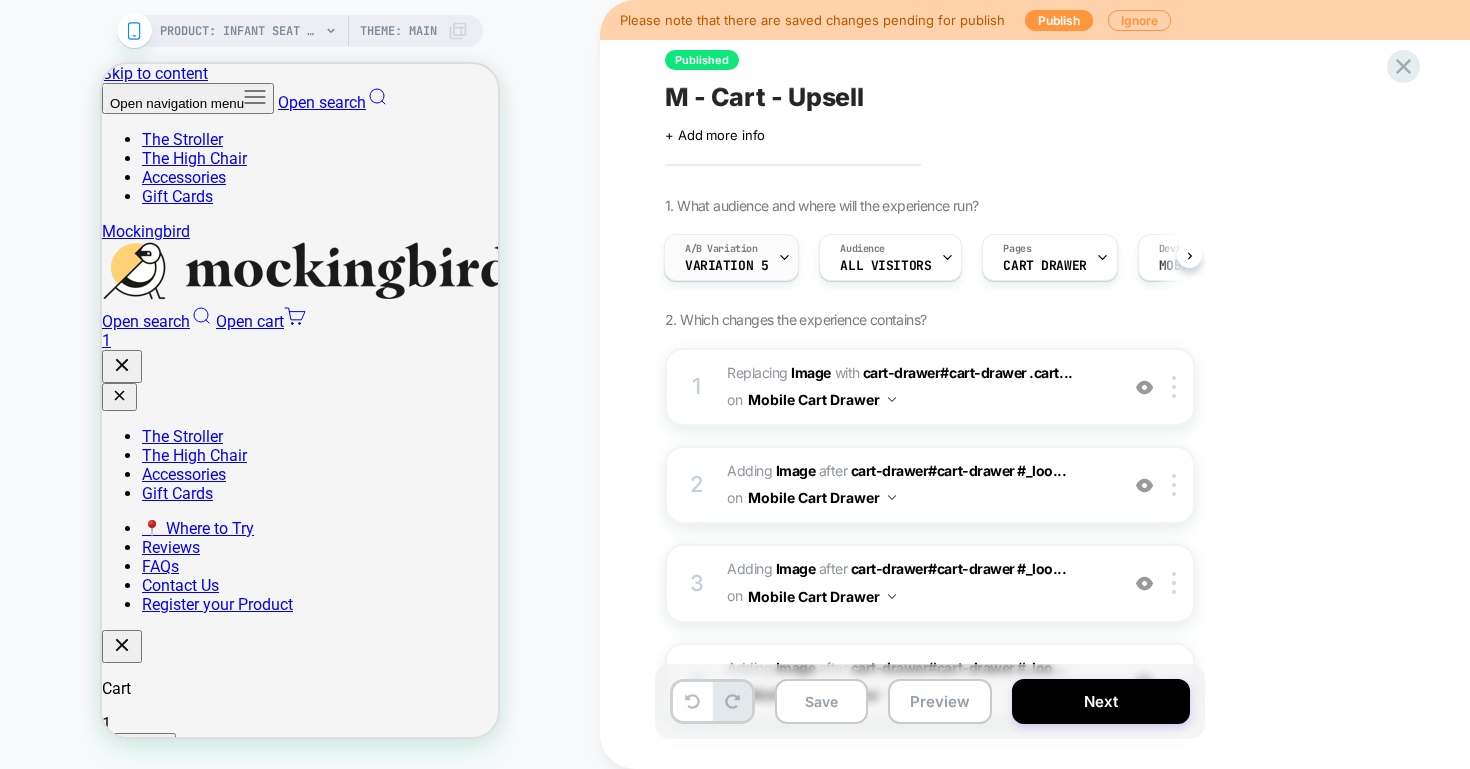 scroll, scrollTop: 0, scrollLeft: 0, axis: both 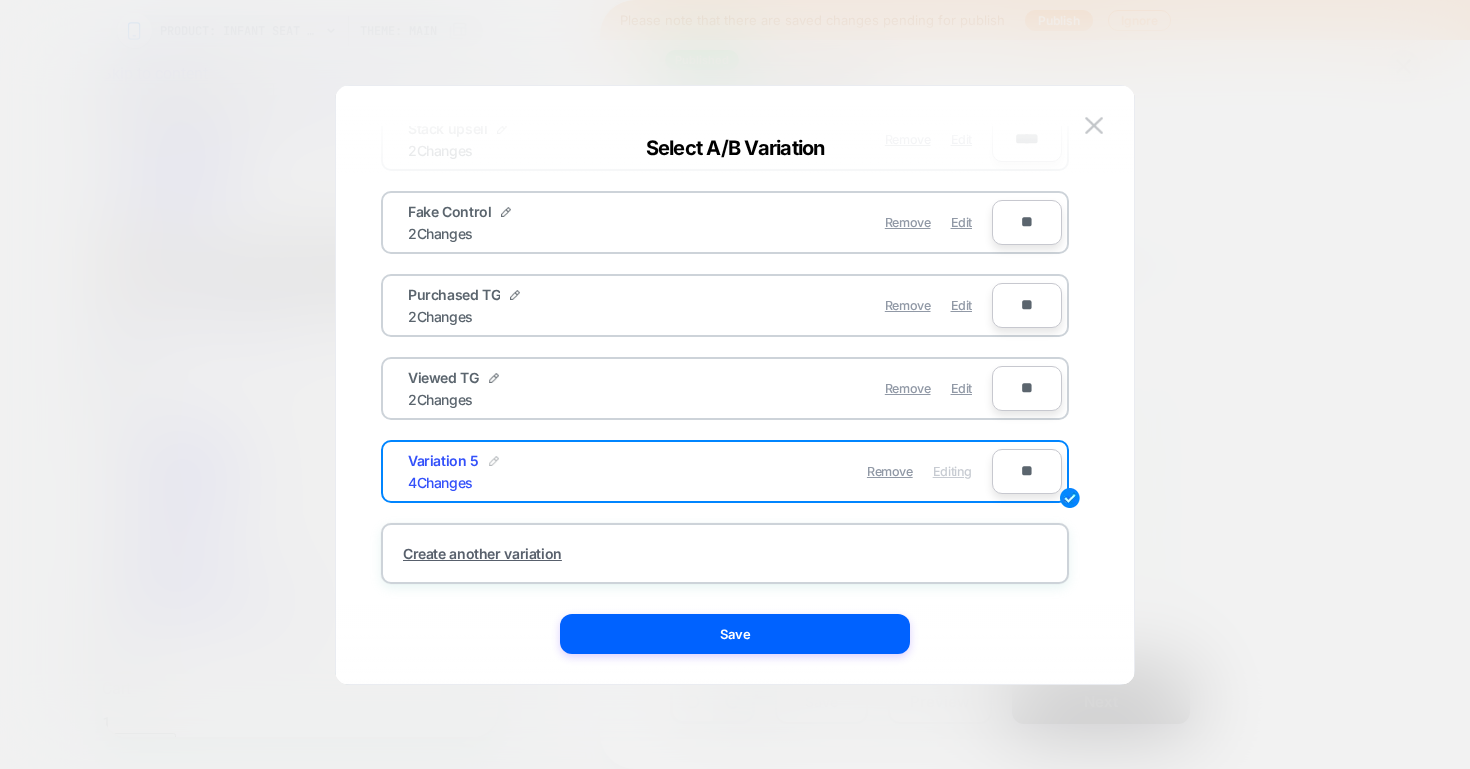 click at bounding box center (494, 461) 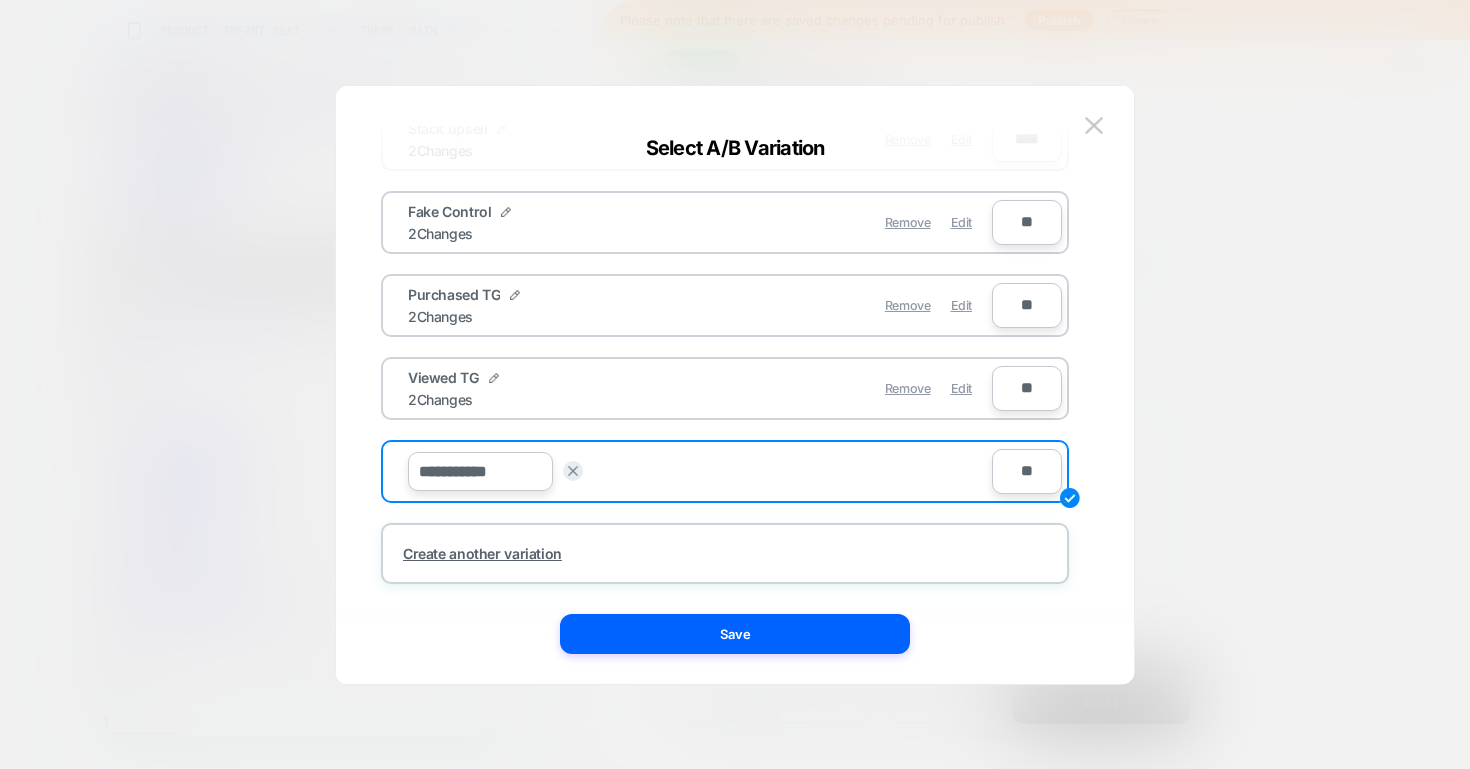 drag, startPoint x: 519, startPoint y: 472, endPoint x: 269, endPoint y: 472, distance: 250 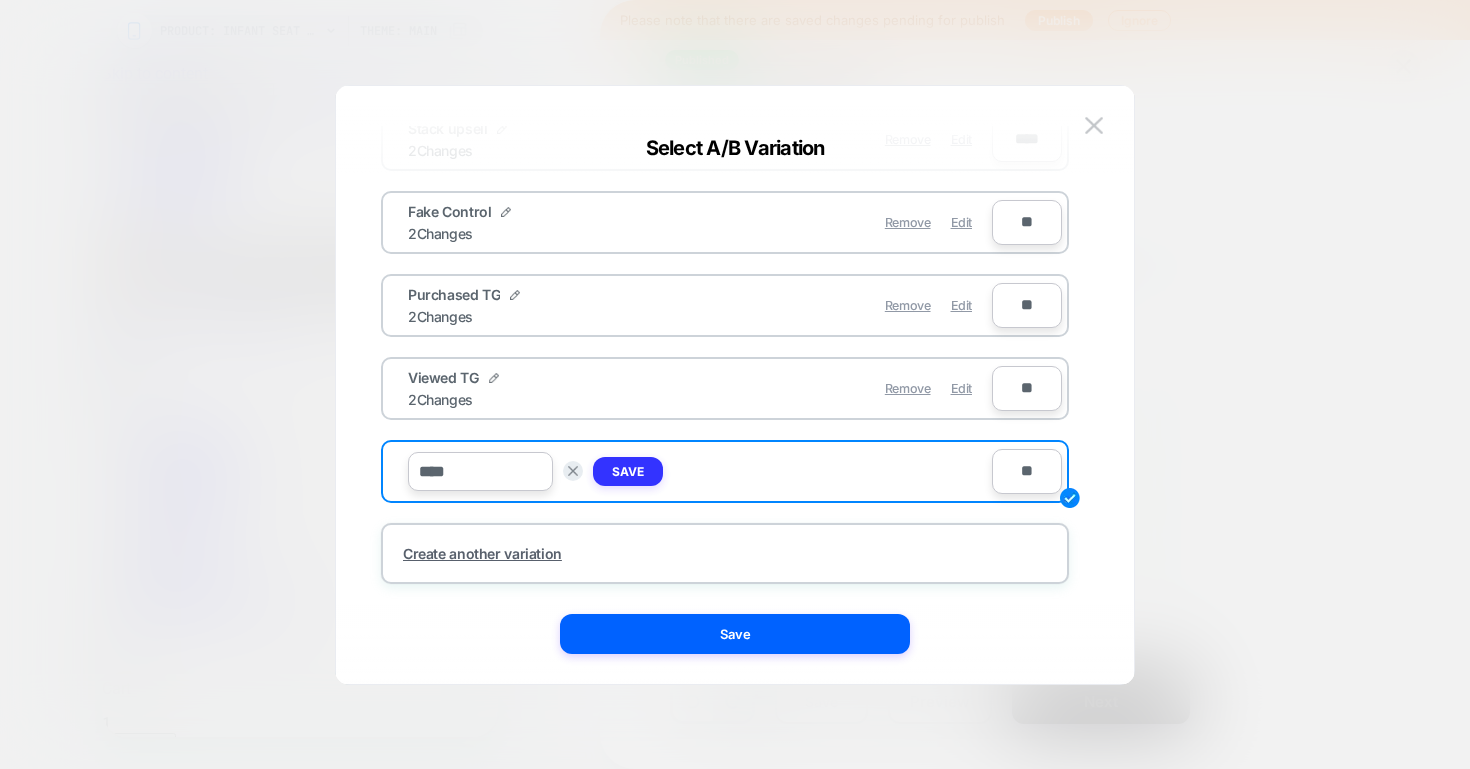 type on "****" 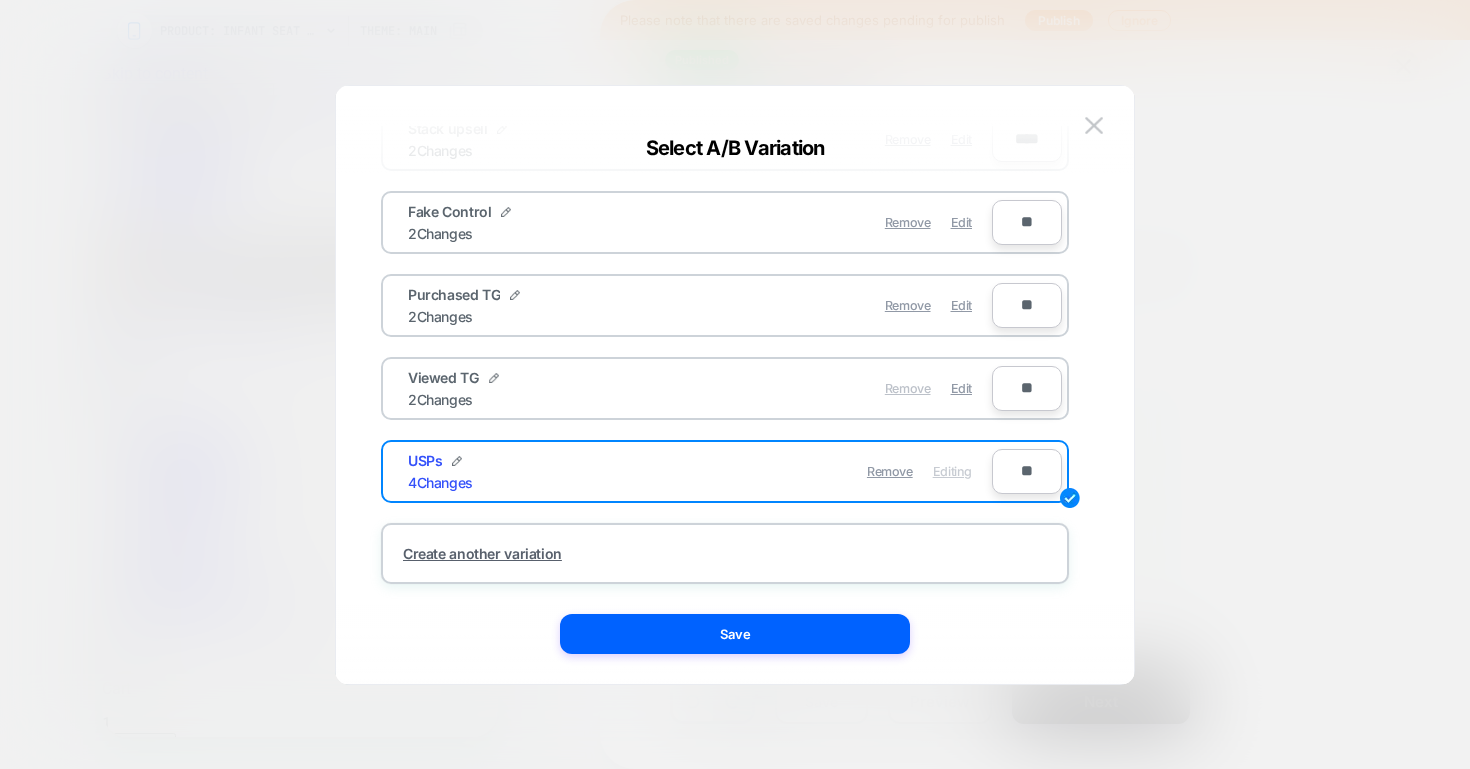 click on "Remove" at bounding box center (908, 388) 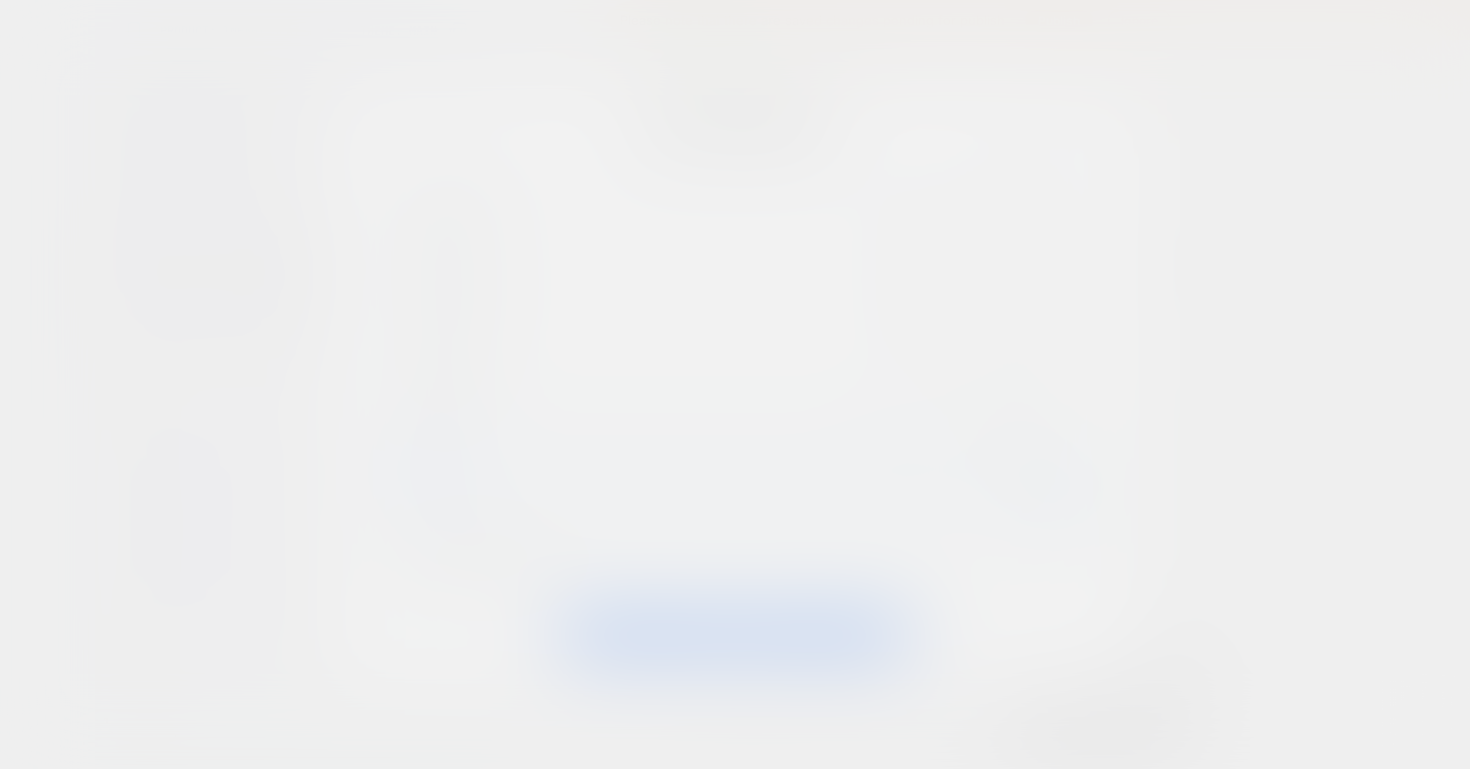 scroll, scrollTop: 137, scrollLeft: 0, axis: vertical 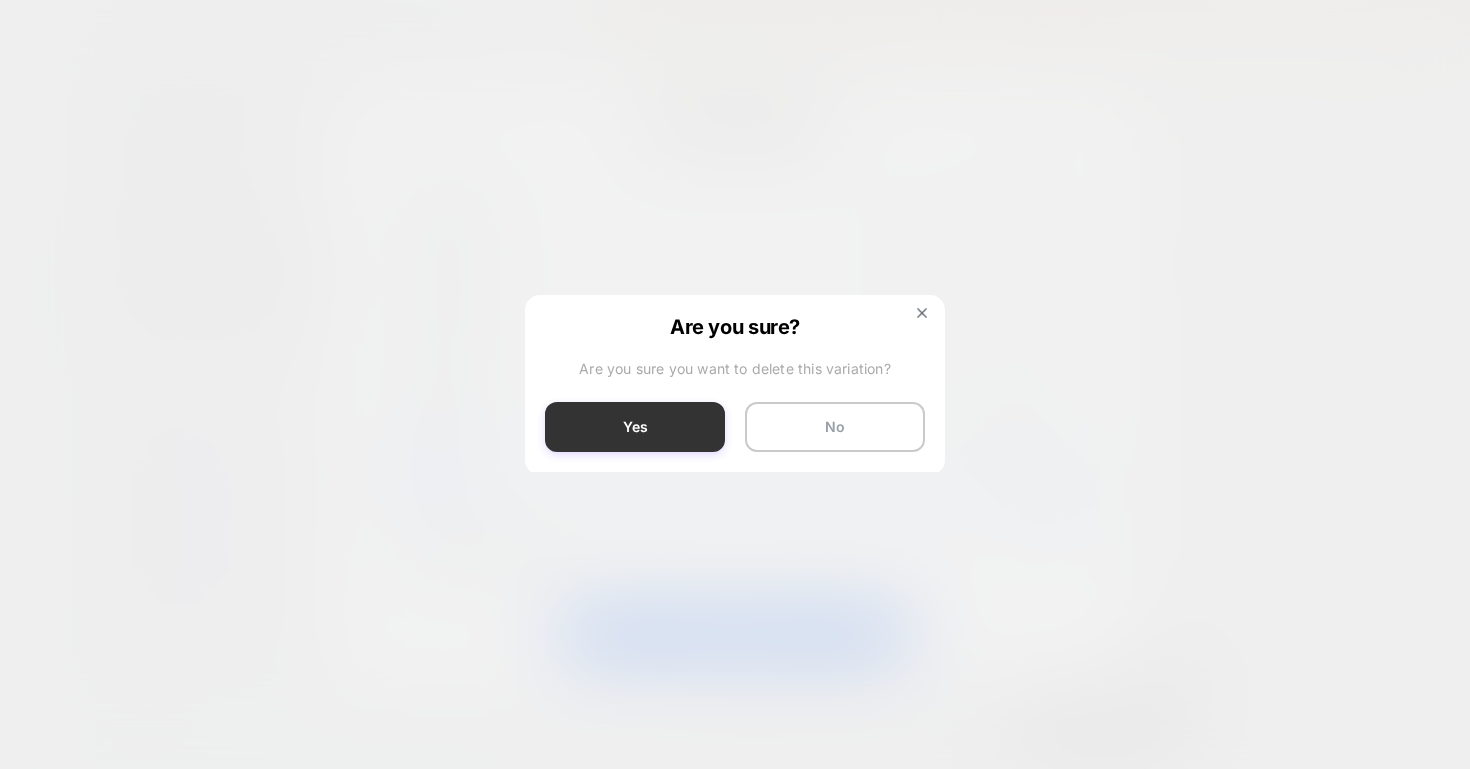 click on "Yes" at bounding box center (635, 427) 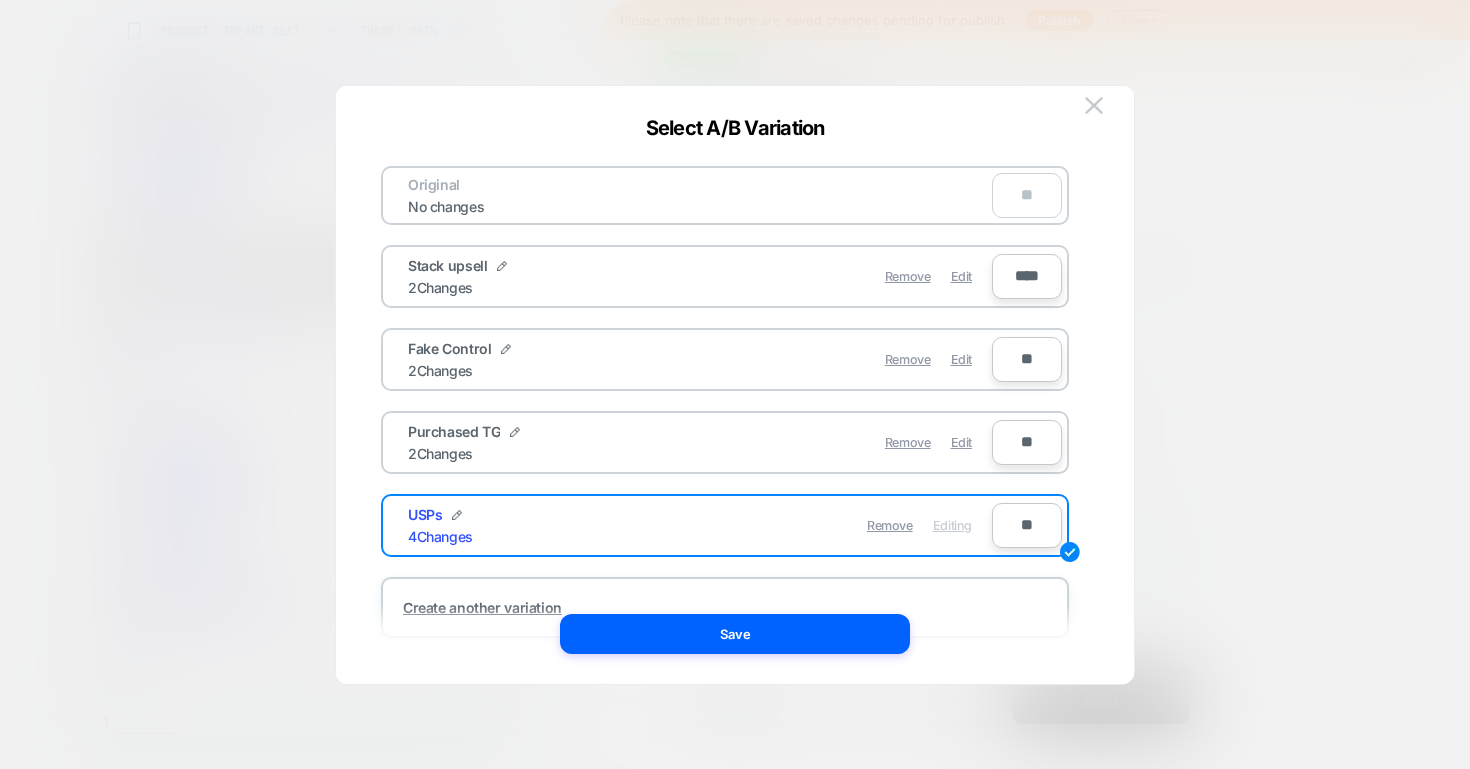 scroll, scrollTop: 0, scrollLeft: 0, axis: both 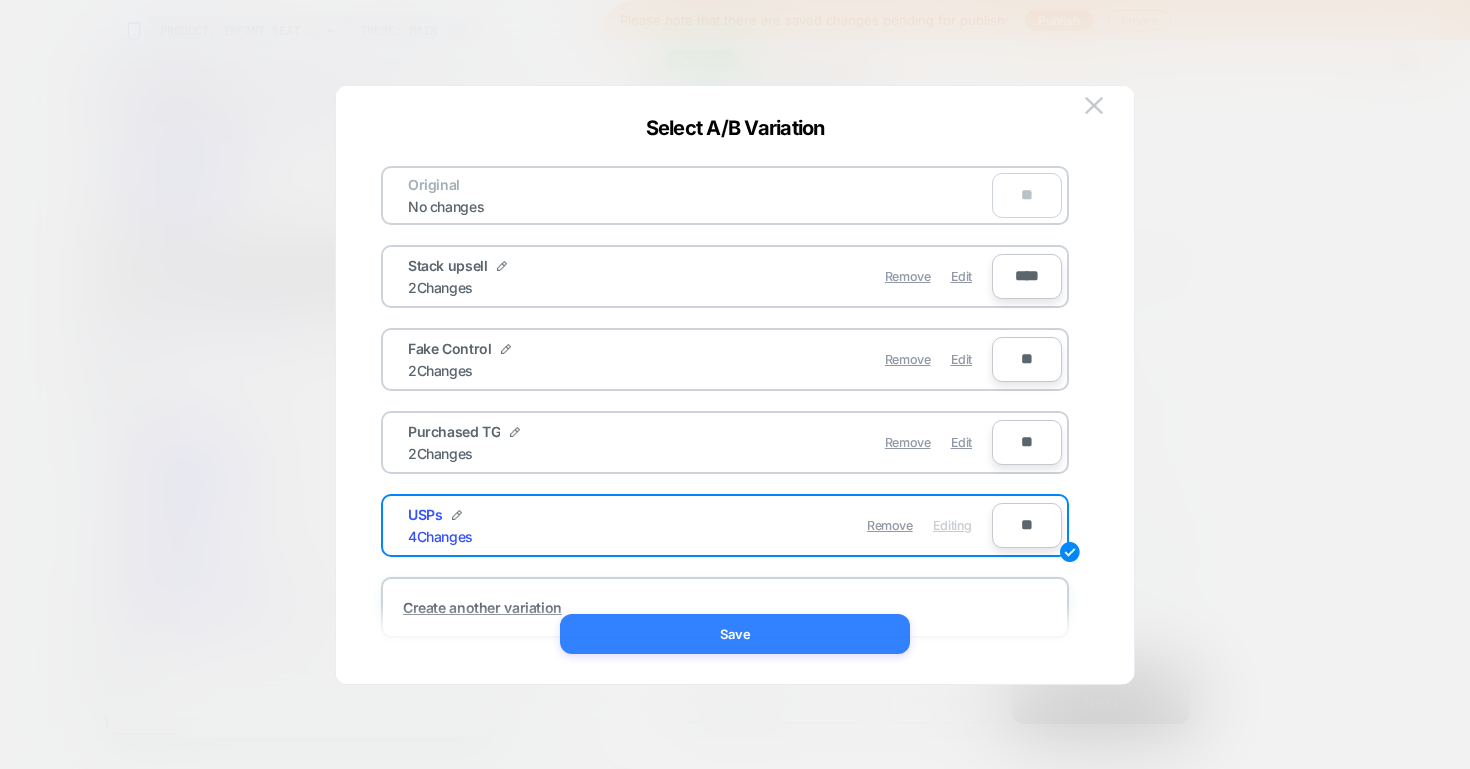click on "Save" at bounding box center [735, 634] 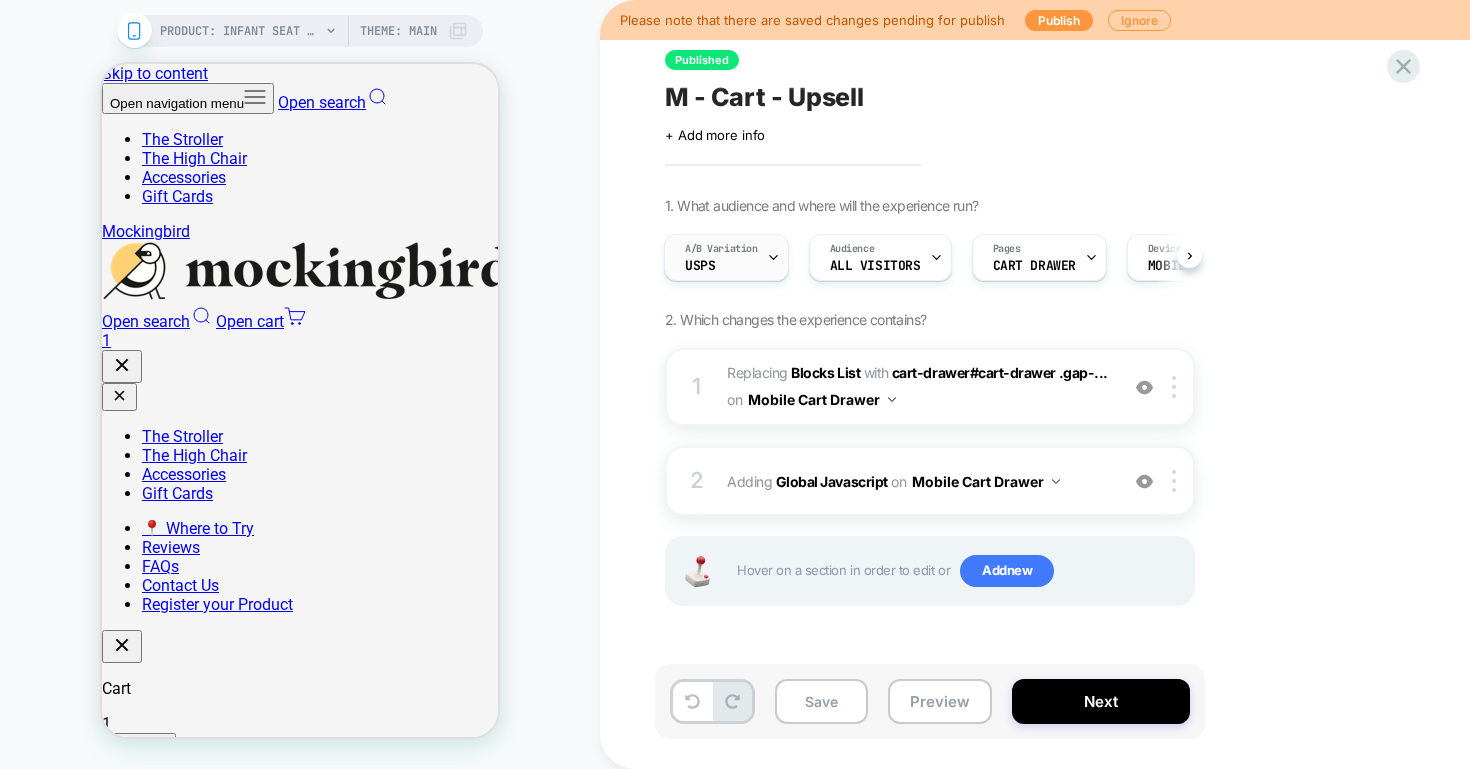 click on "A/B Variation USPs" at bounding box center (721, 257) 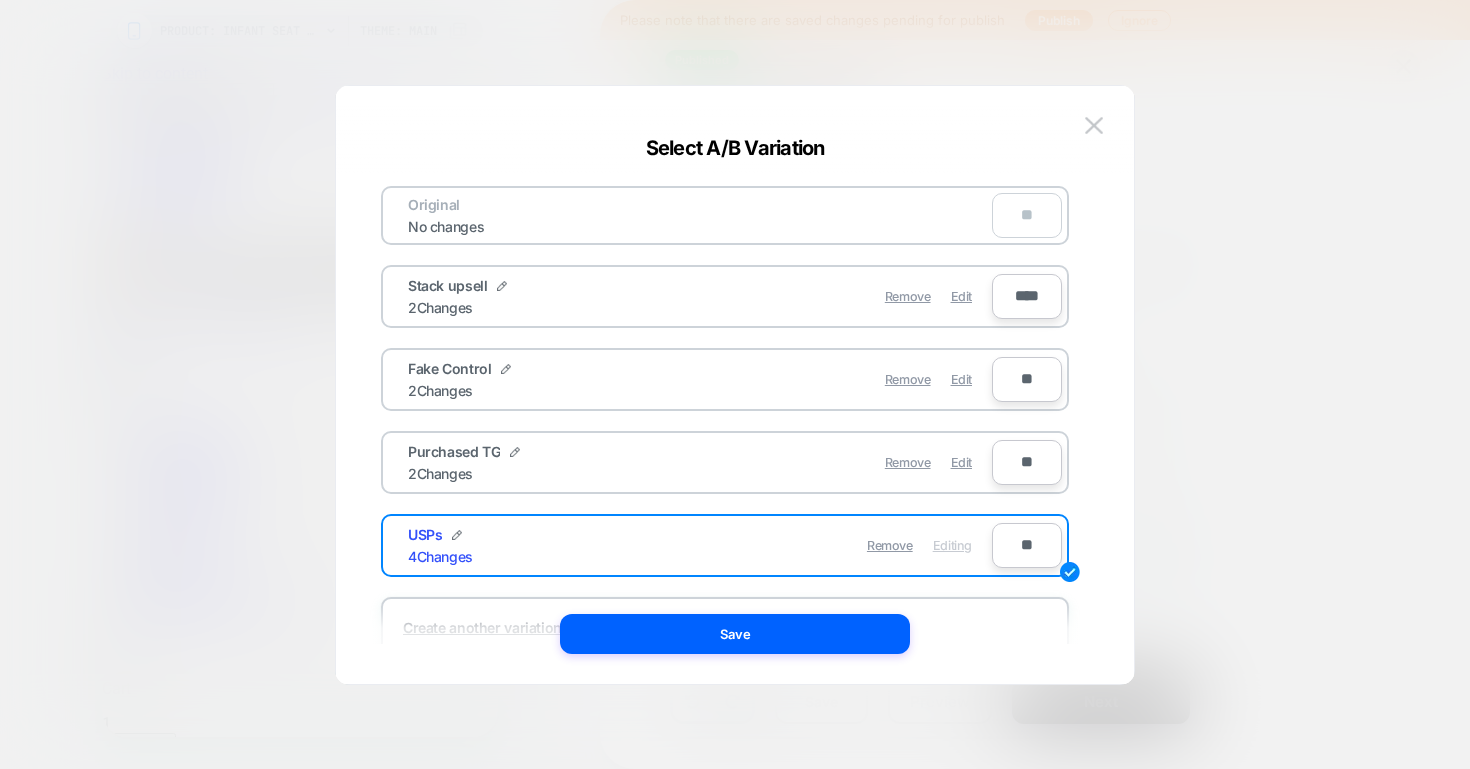 click on "Purchased TG 2  Changes" at bounding box center [554, 462] 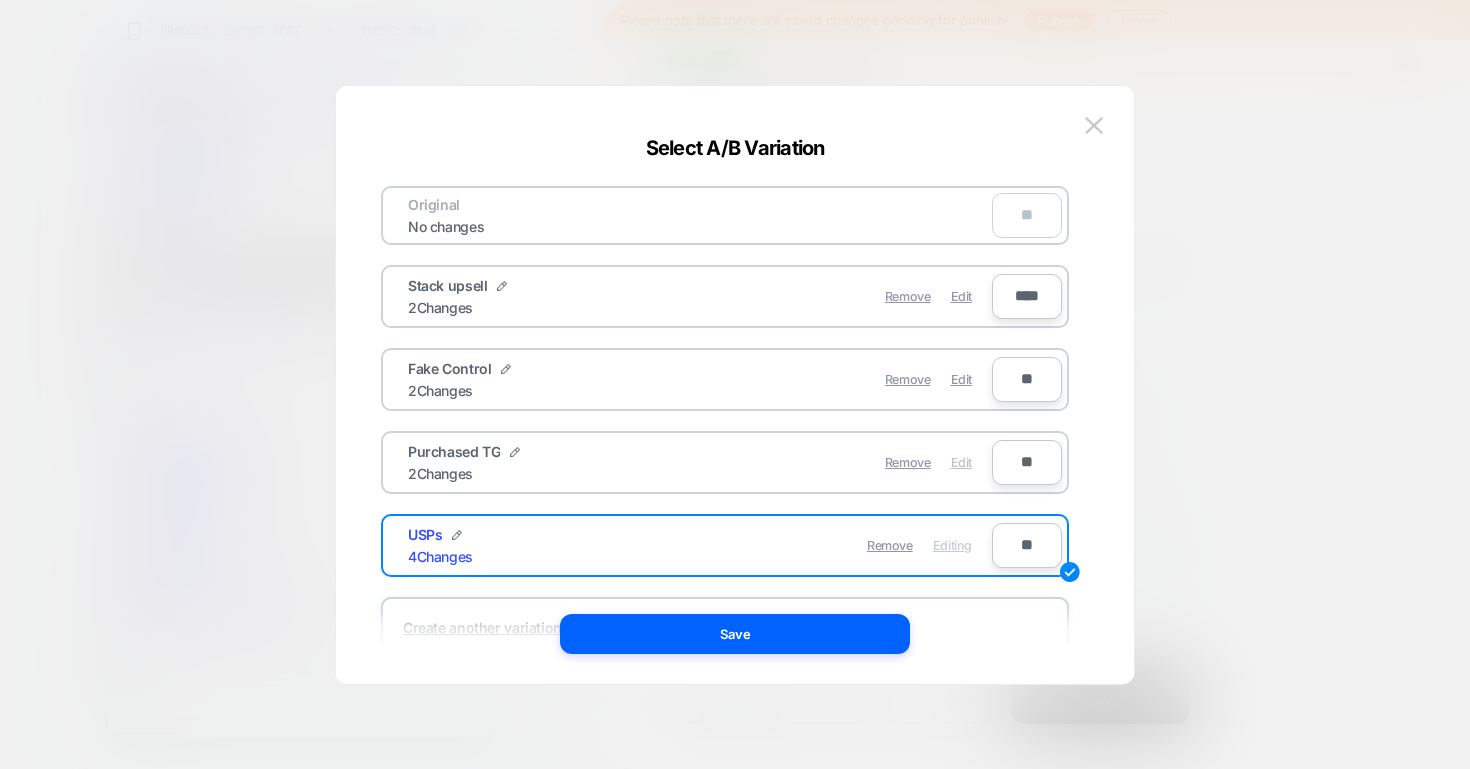 click on "Edit" at bounding box center [961, 462] 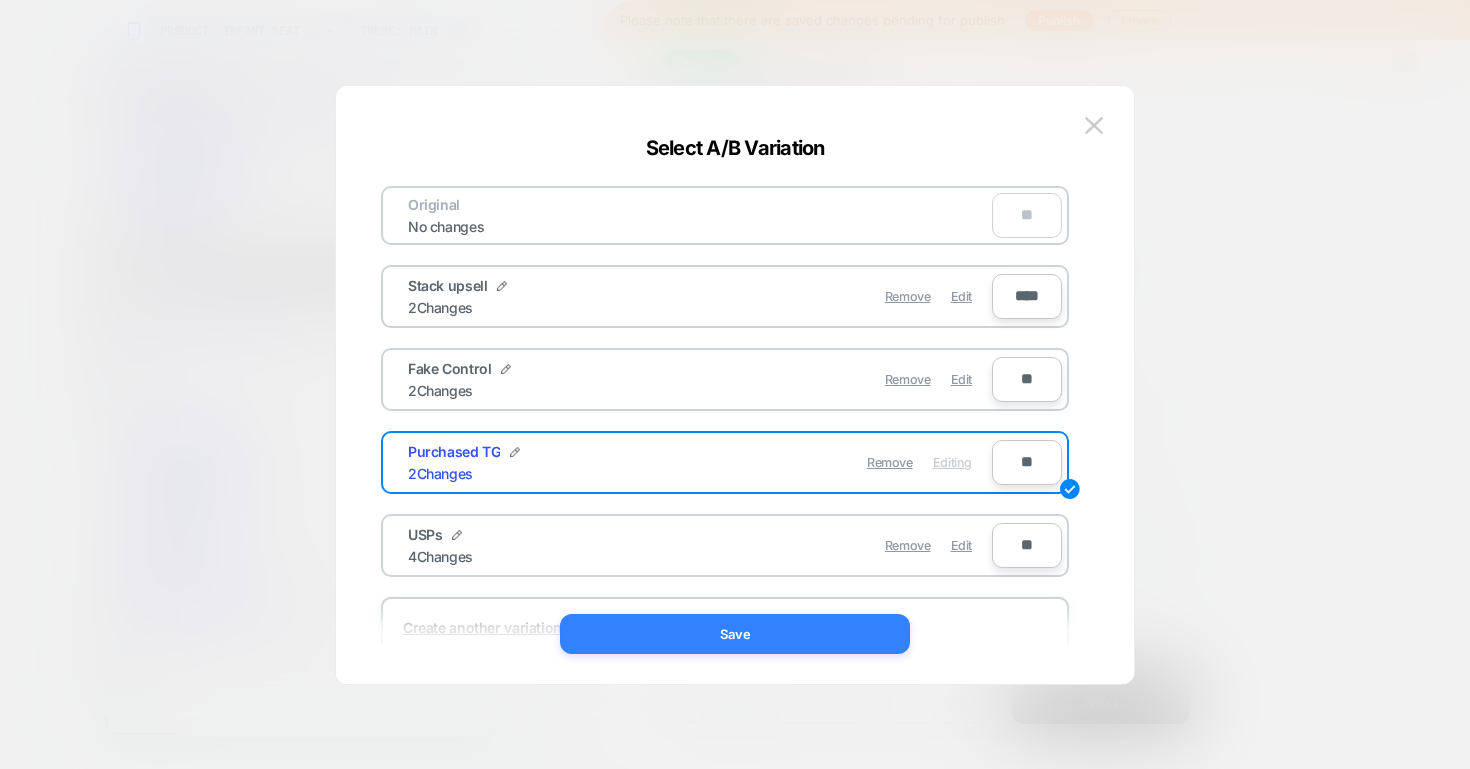 click on "Save" at bounding box center [735, 634] 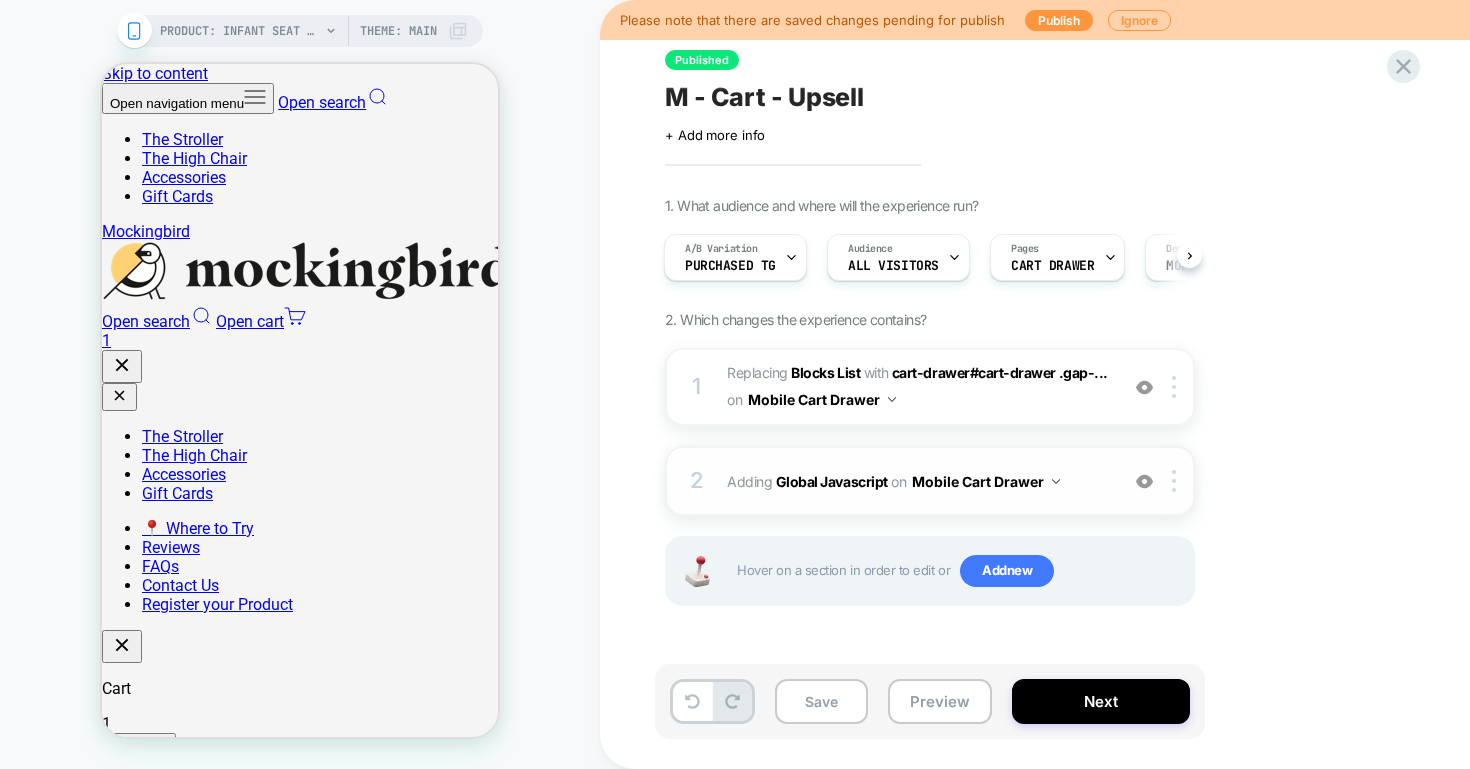 click on "2 Adding   Global Javascript   on Mobile Cart Drawer Add Before Add After Copy to   Desktop Target   All Devices Delete" at bounding box center (930, 481) 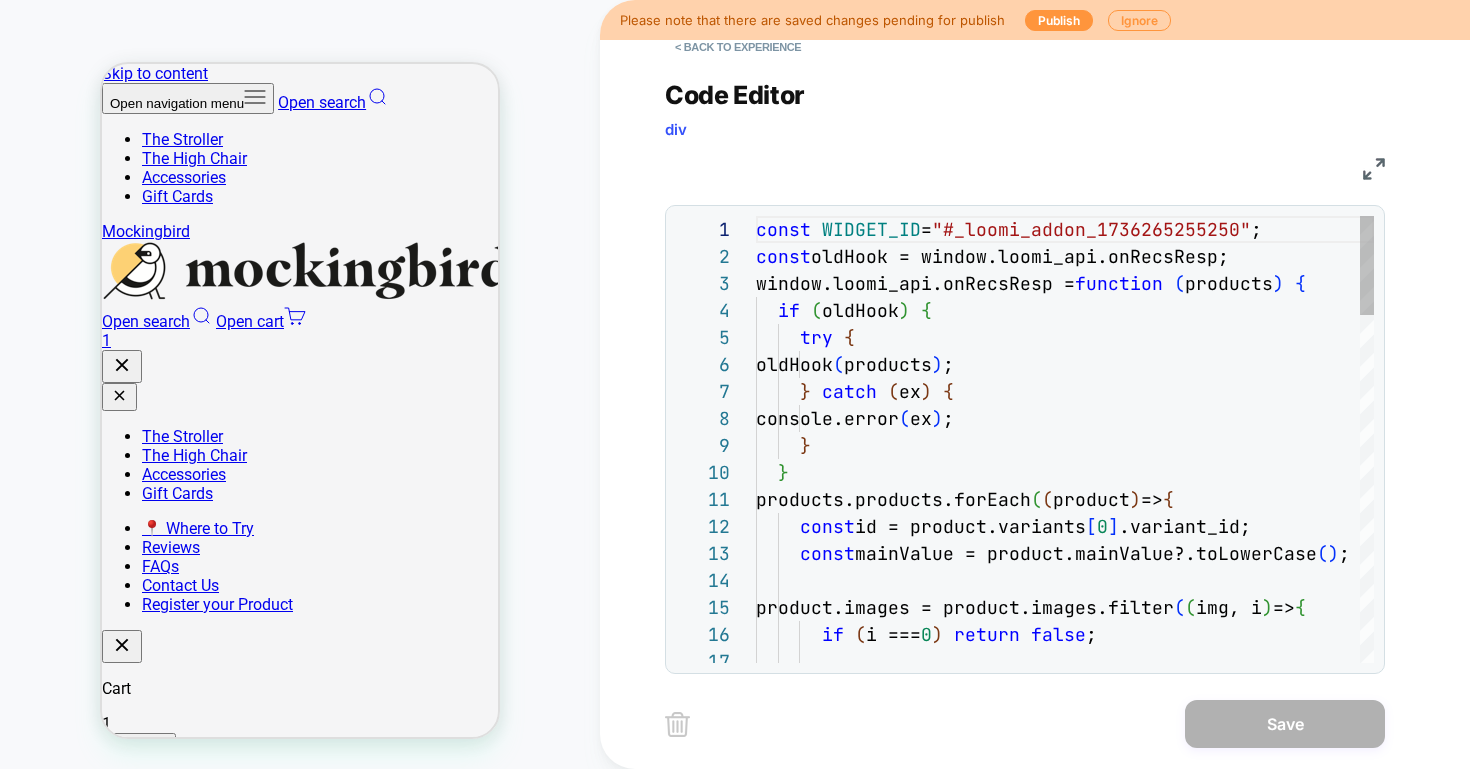 scroll, scrollTop: 270, scrollLeft: 0, axis: vertical 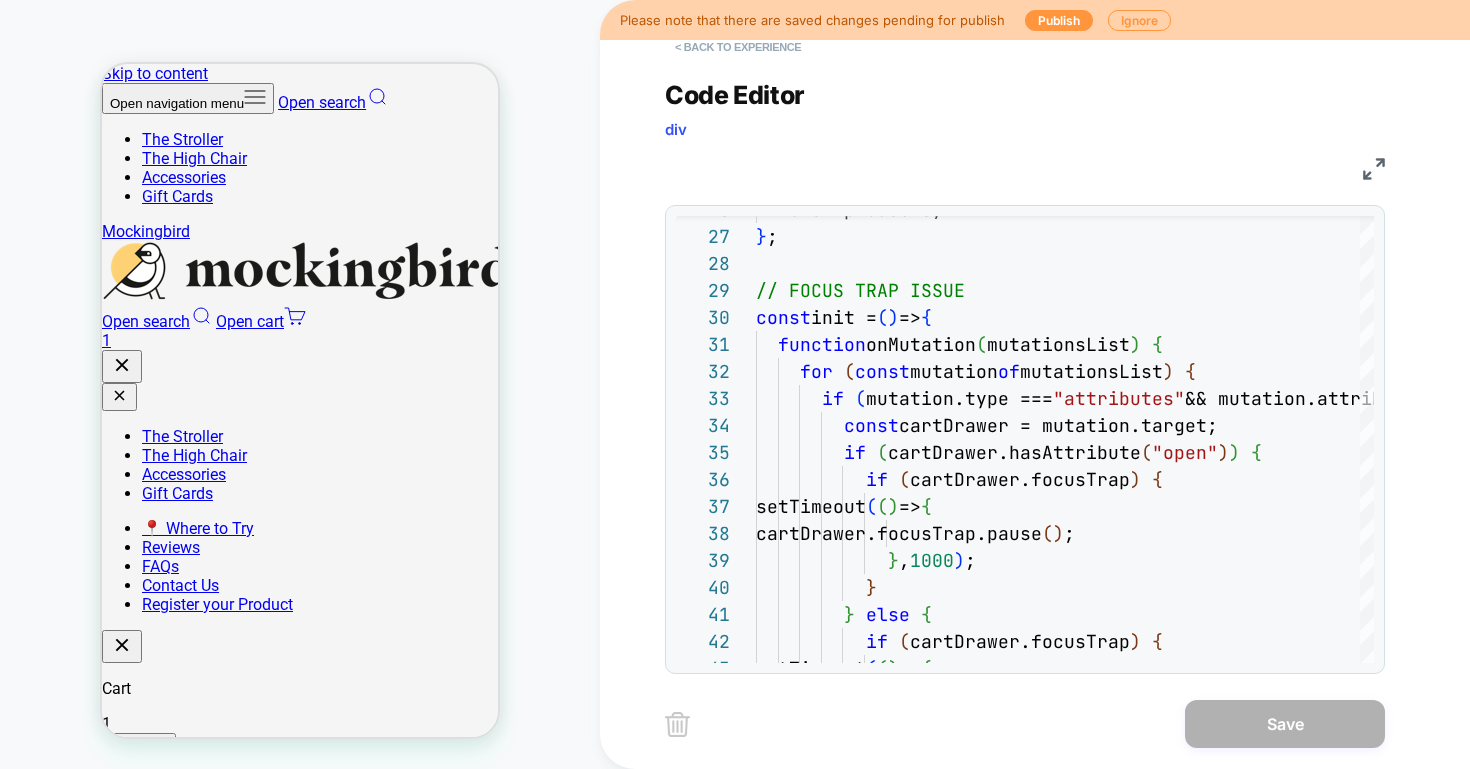 click on "< Back to experience" at bounding box center (738, 47) 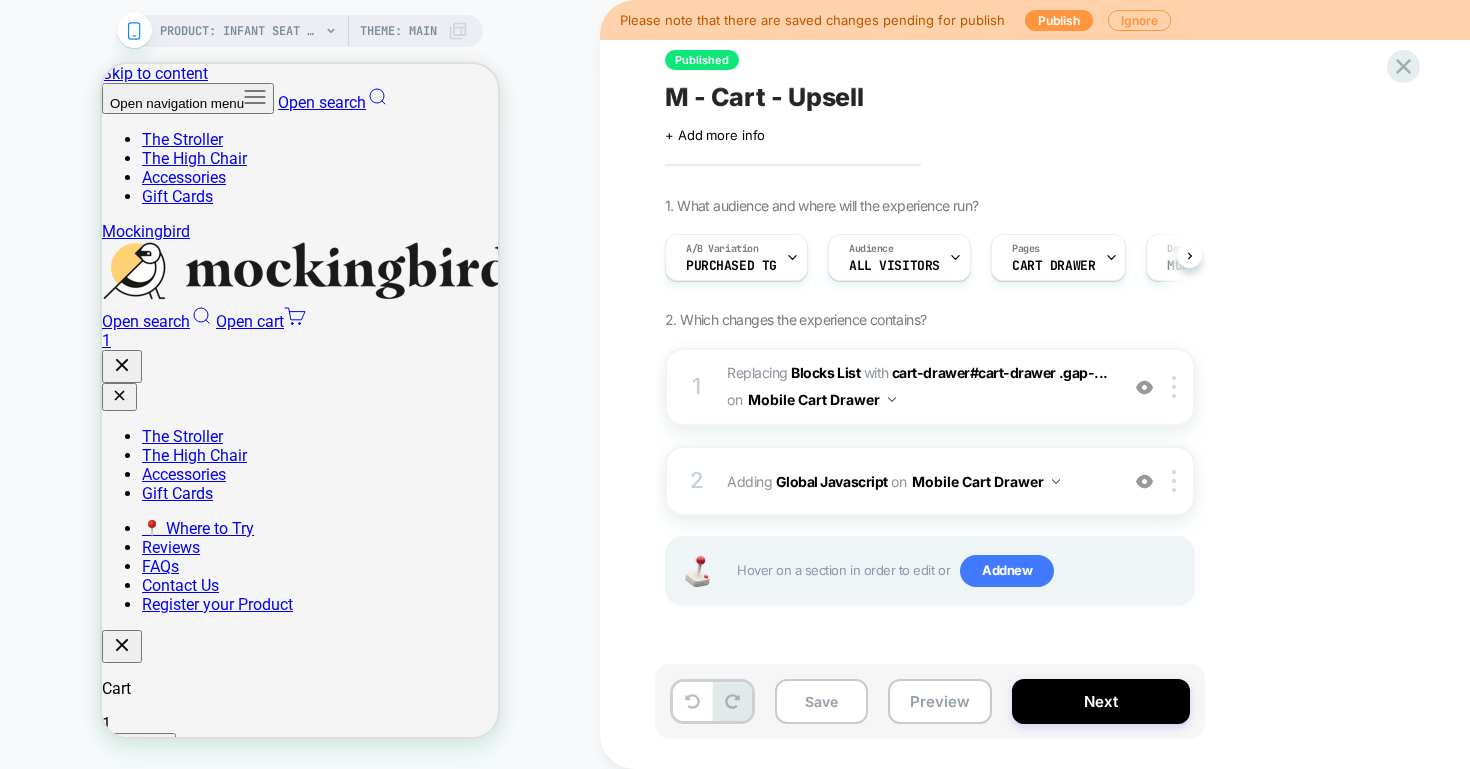 scroll, scrollTop: 0, scrollLeft: 1, axis: horizontal 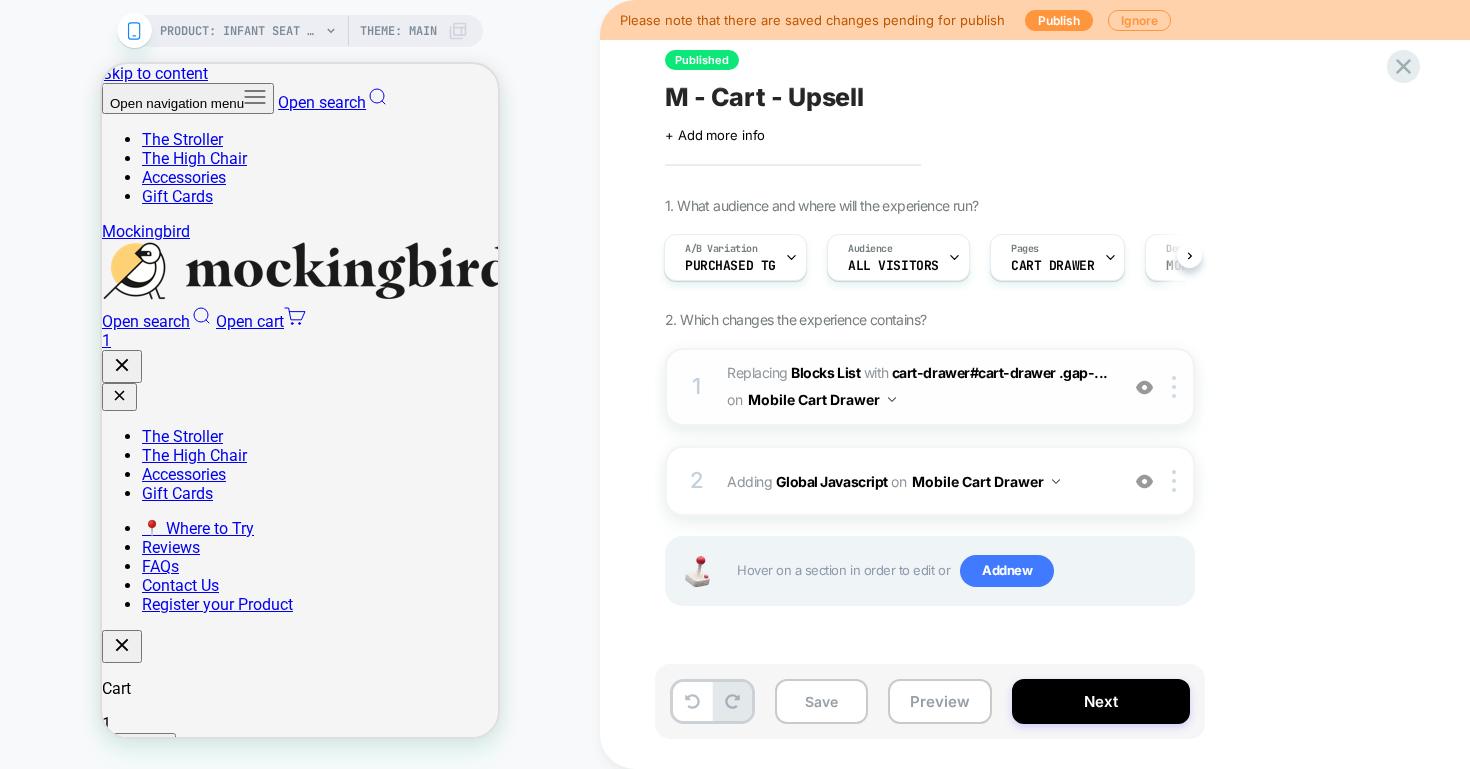 click on "#_loomi_addon_1736265255250 Replacing   Blocks List   WITH cart-drawer#cart-drawer .gap-... cart-drawer#cart-drawer .gap-2\.5   on Mobile Cart Drawer" at bounding box center [917, 387] 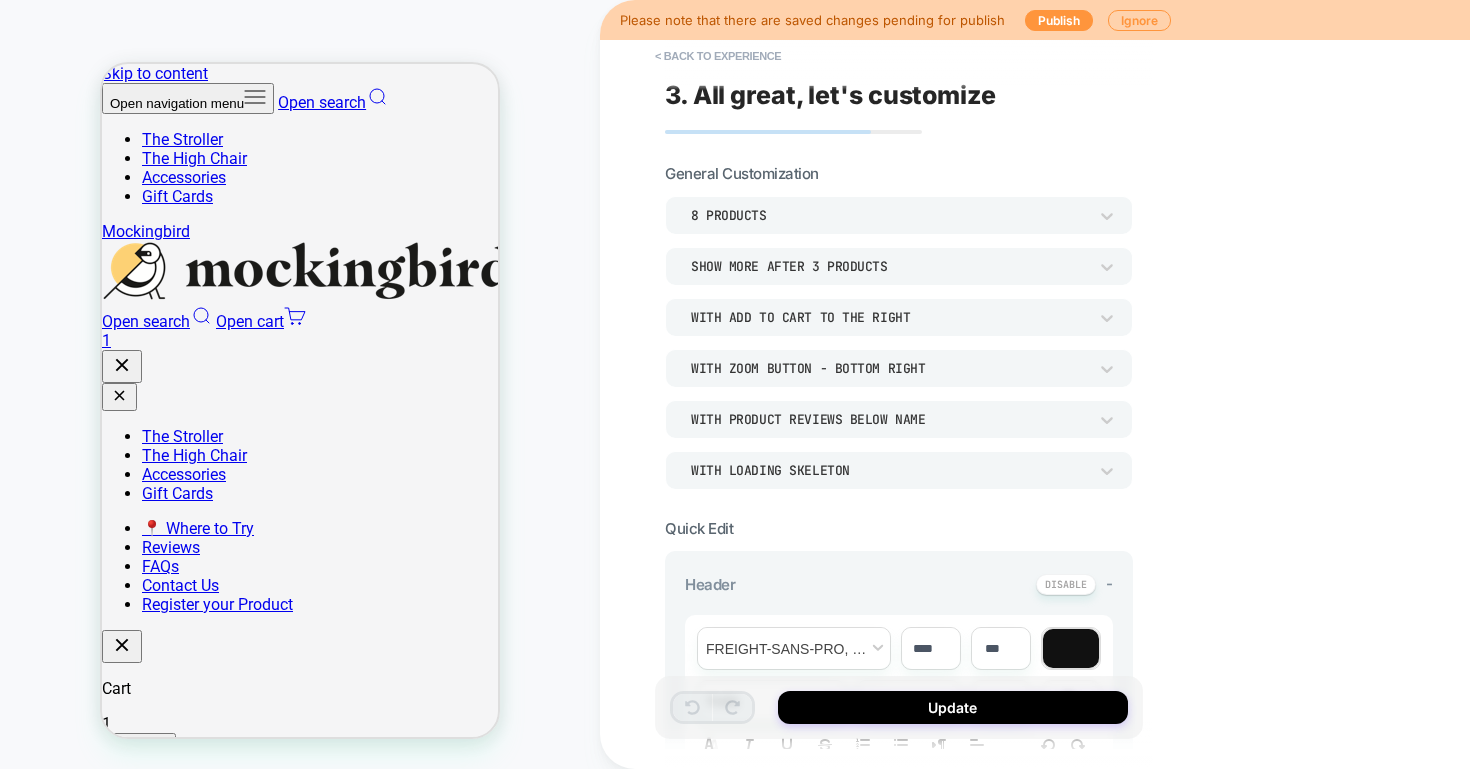 scroll, scrollTop: 212, scrollLeft: 0, axis: vertical 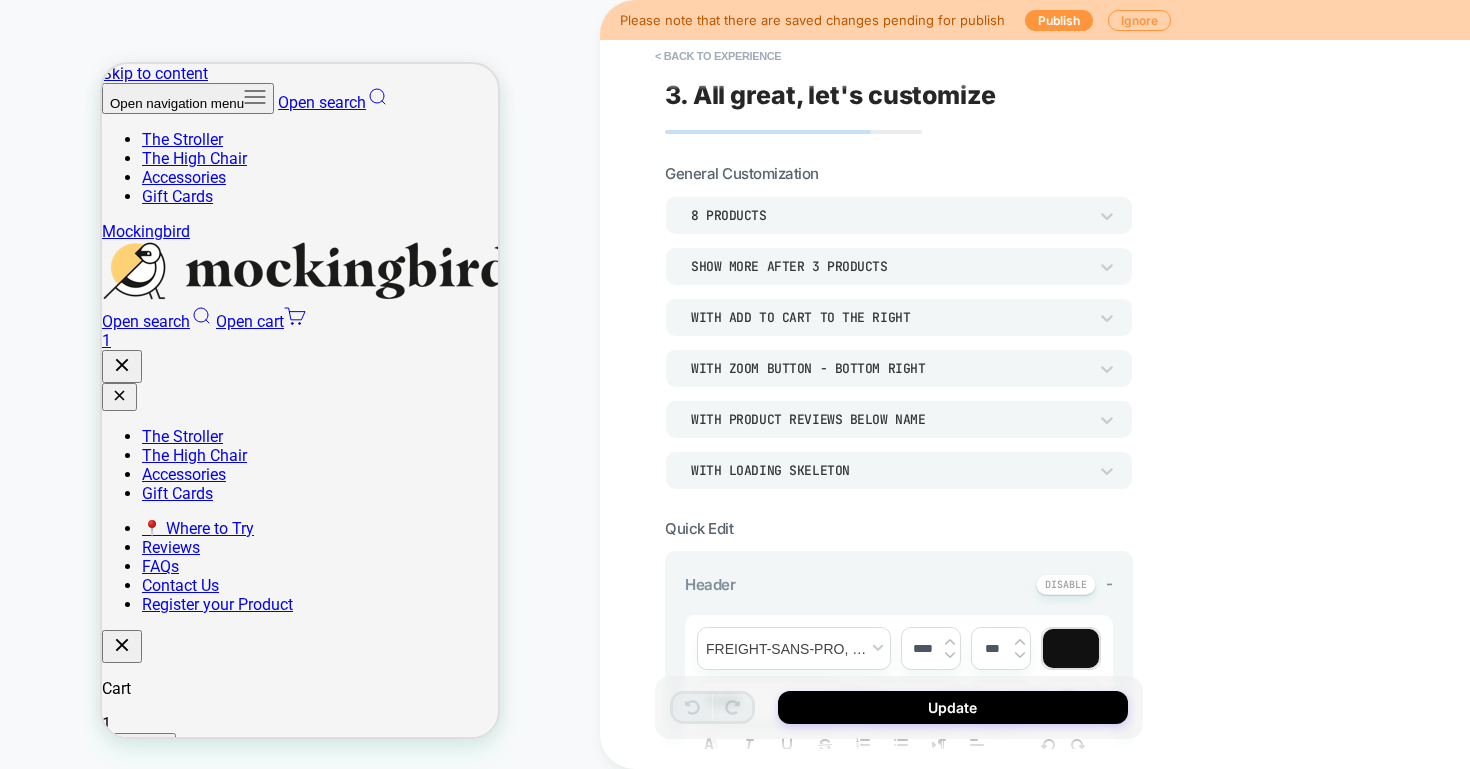 type on "*" 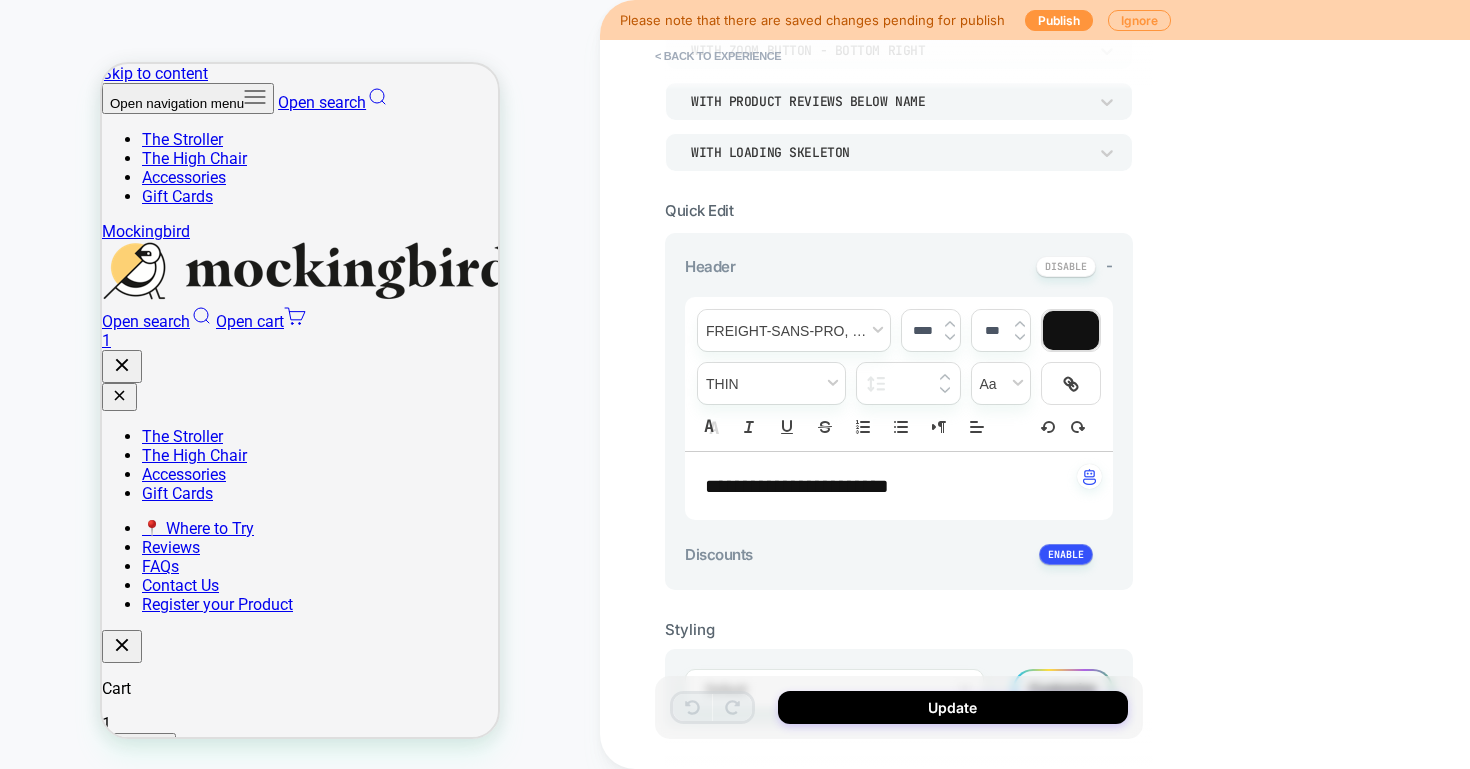 scroll, scrollTop: 0, scrollLeft: 0, axis: both 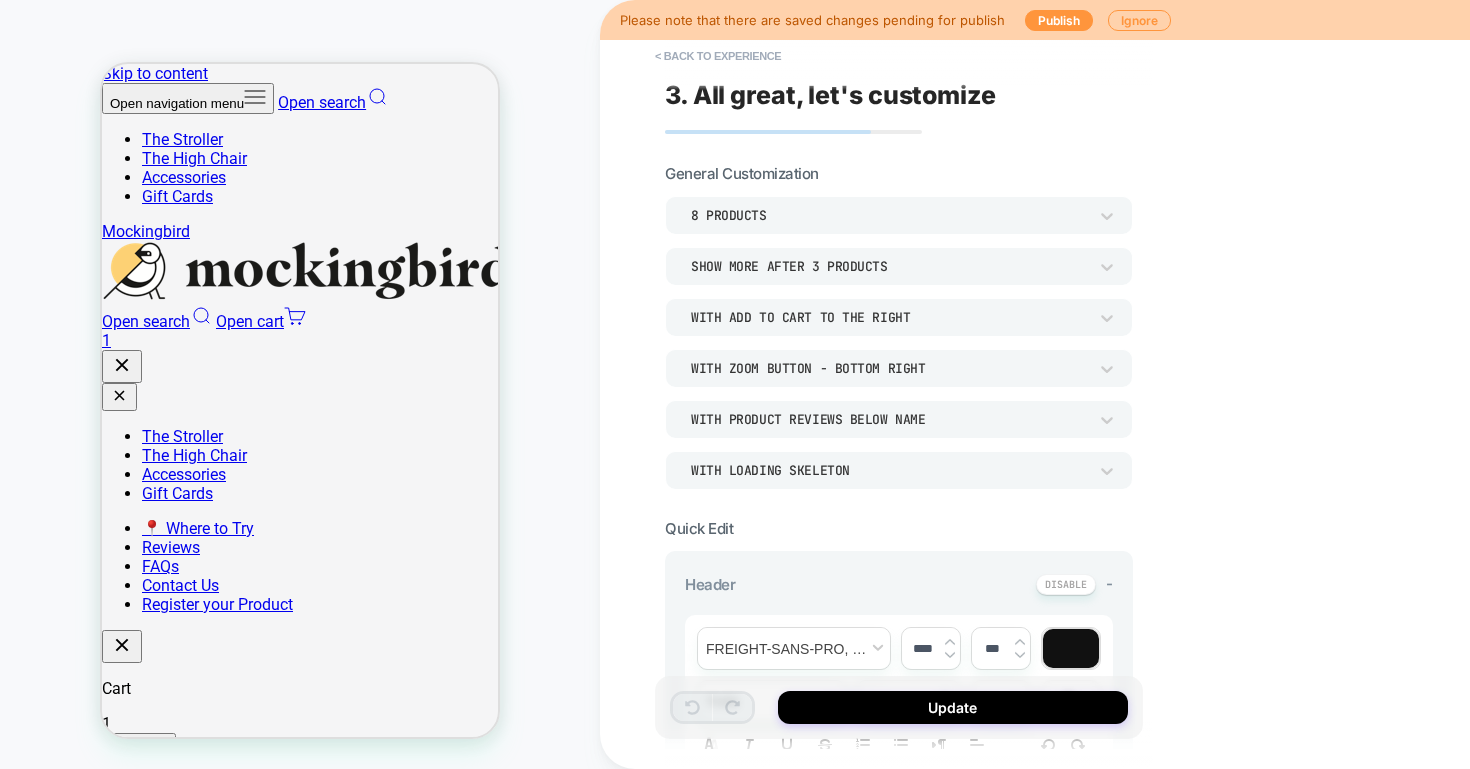 click on "8 Products" at bounding box center [889, 215] 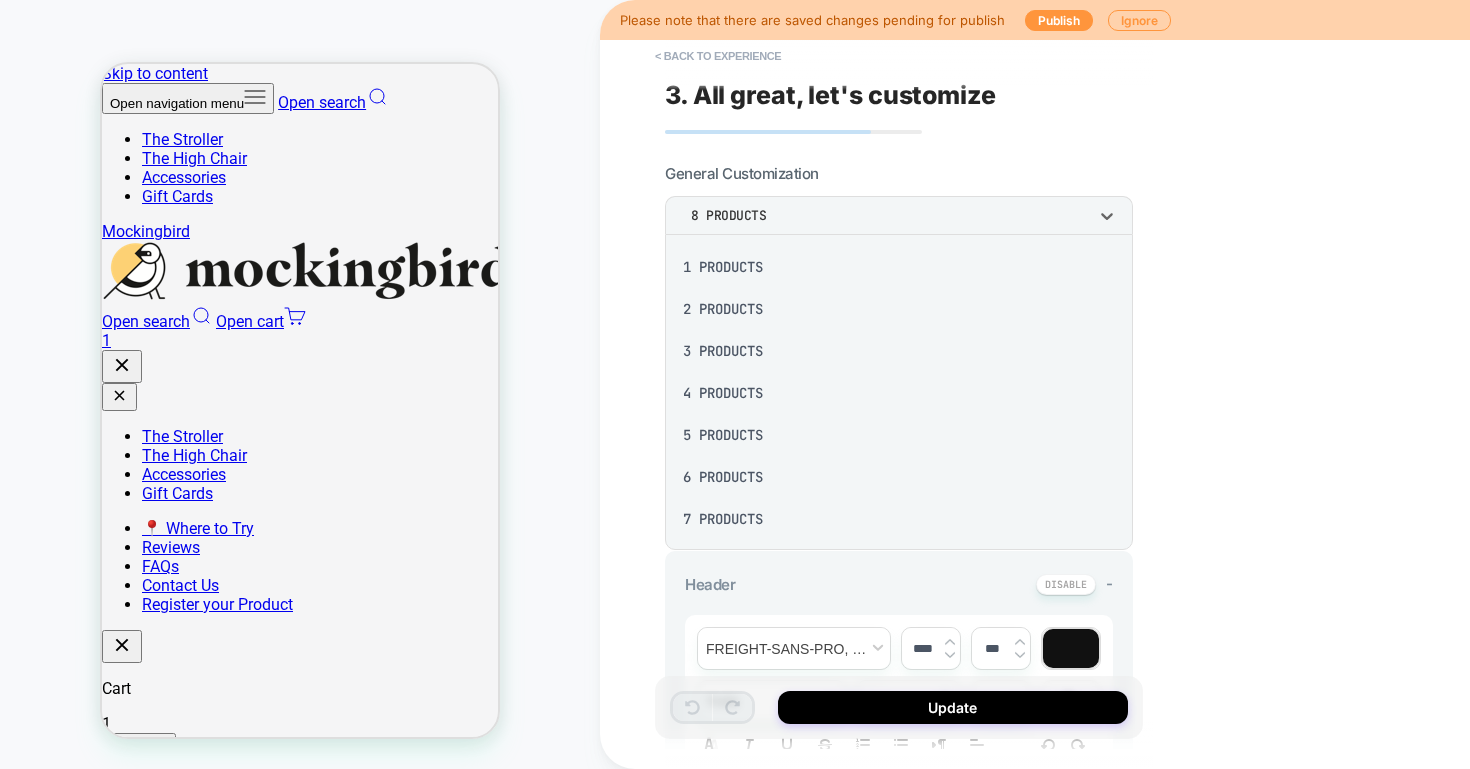 click at bounding box center (735, 384) 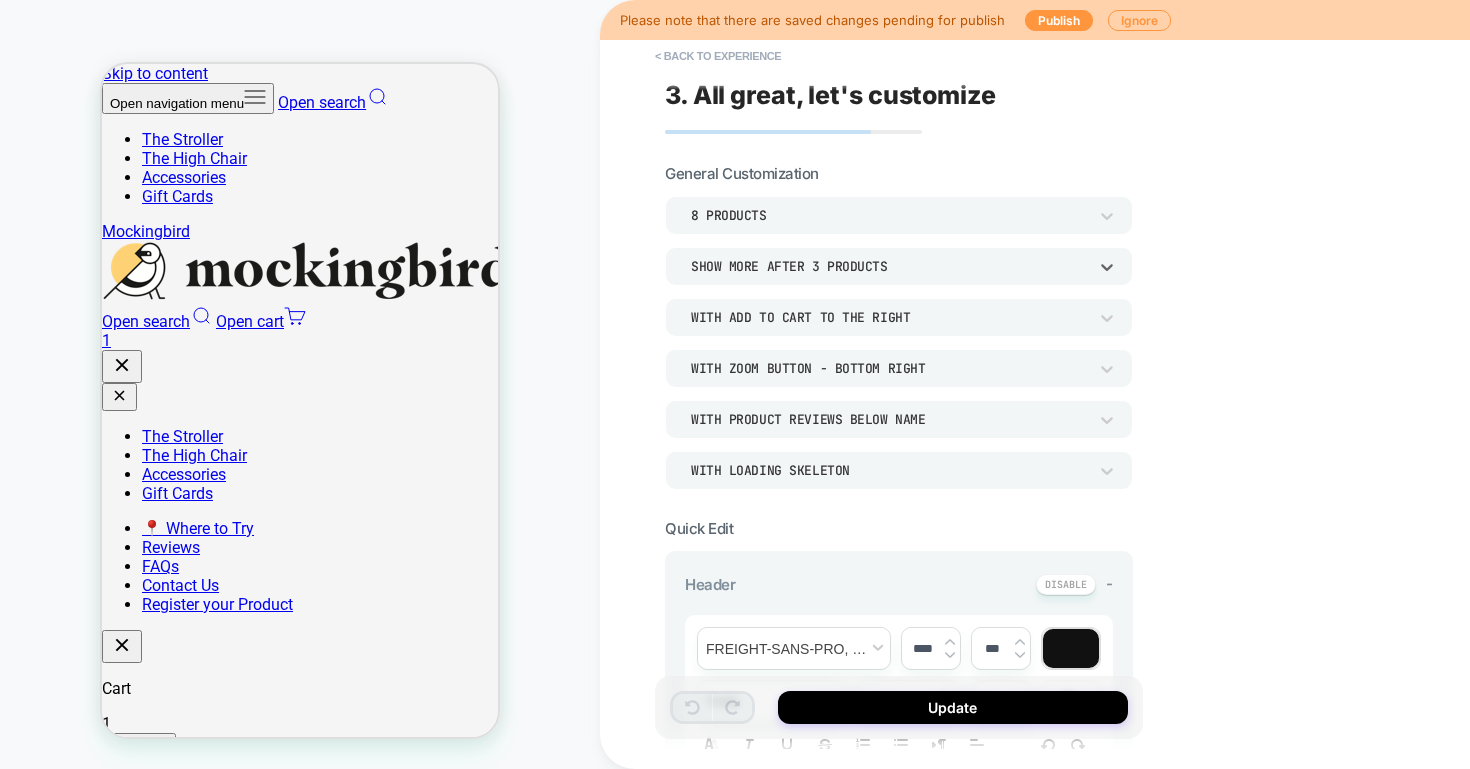 click on "Show more after 3 Products" at bounding box center [889, 266] 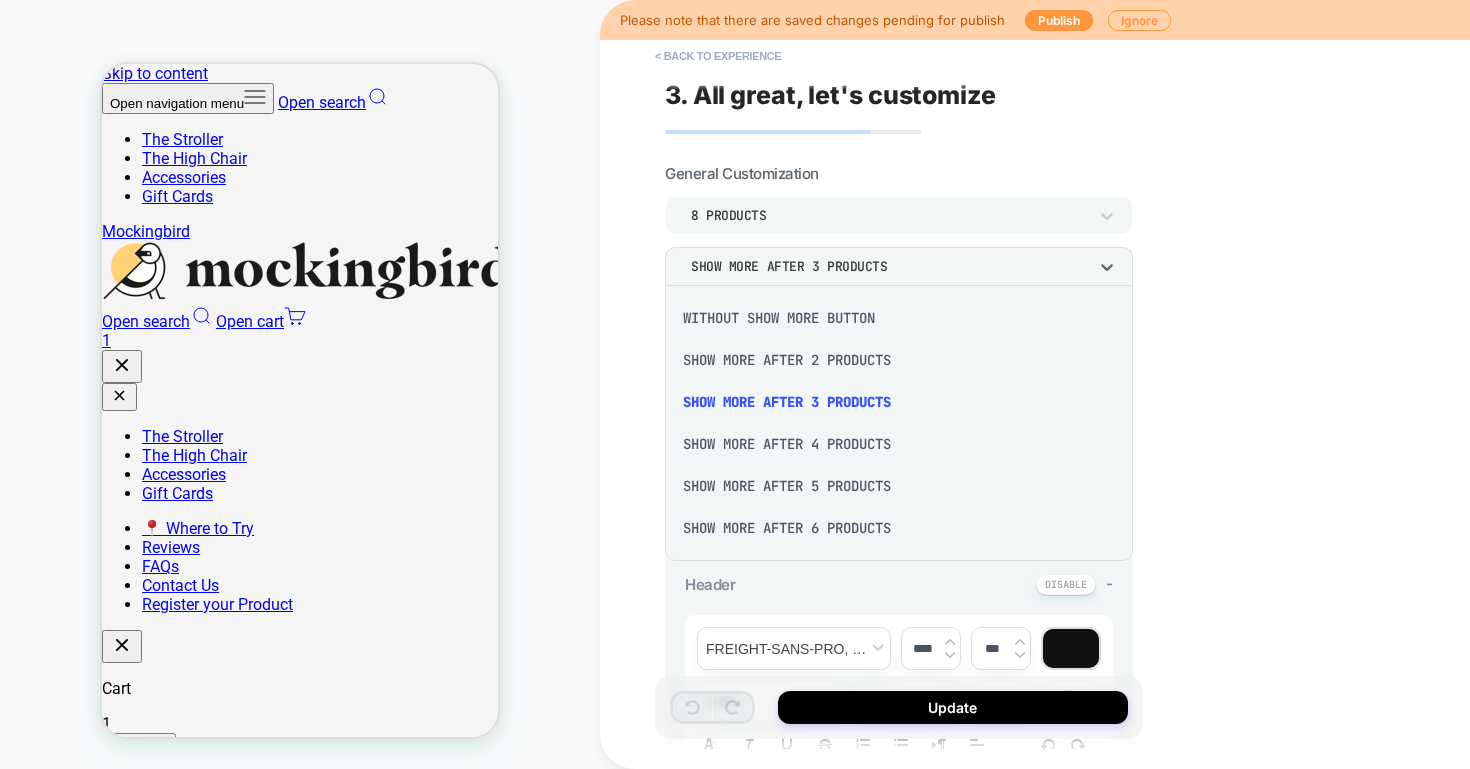 click at bounding box center (735, 384) 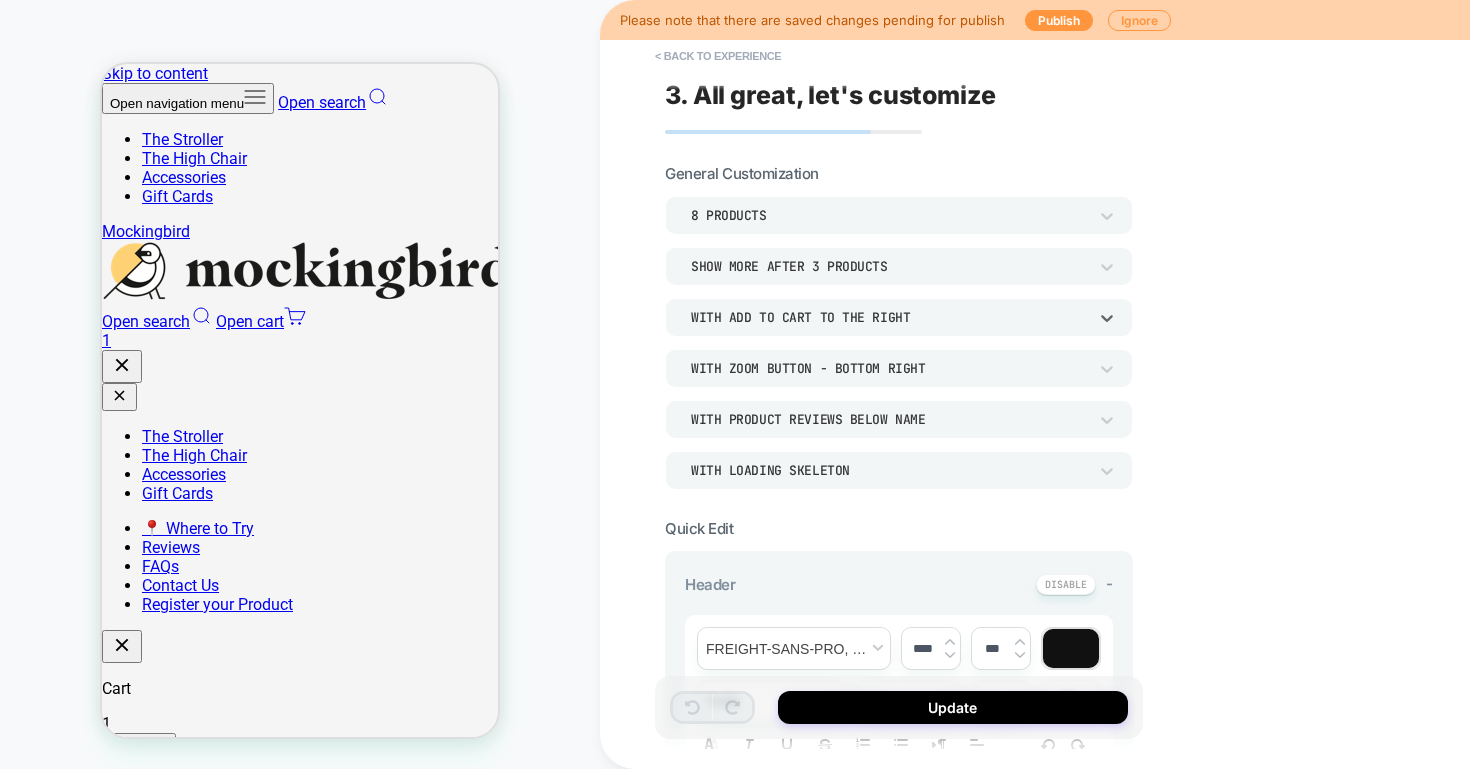 click on "With add to cart to the right" at bounding box center (889, 317) 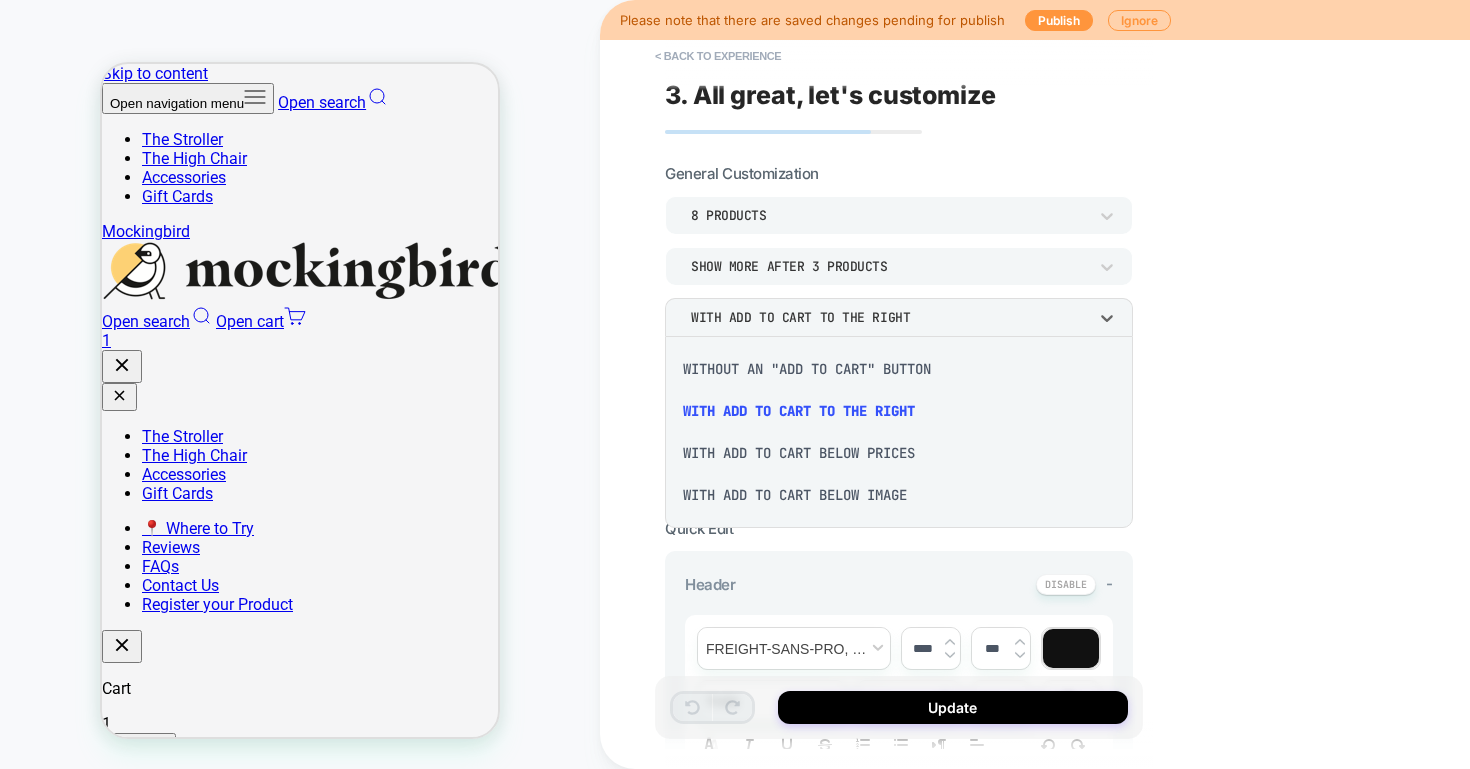 click at bounding box center (735, 384) 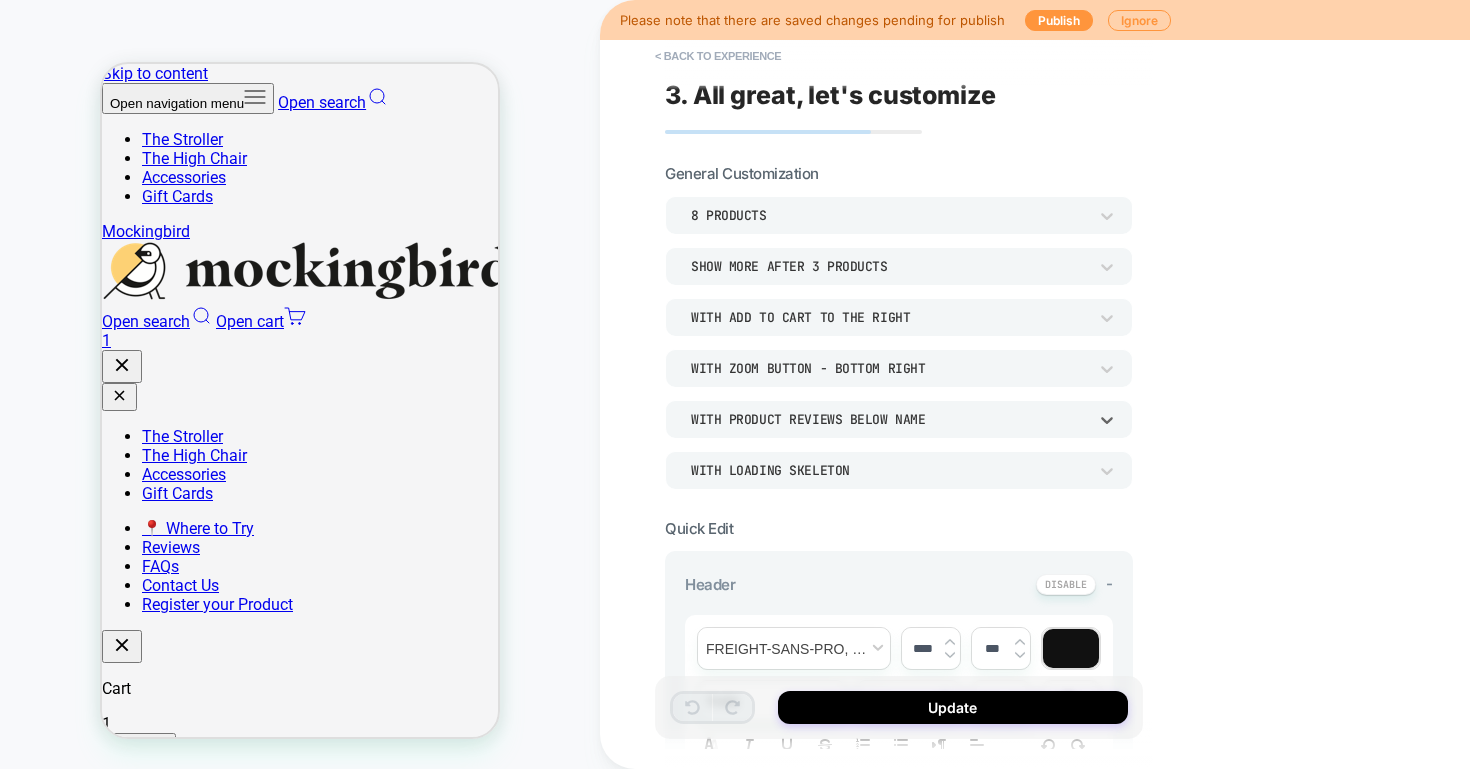 click on "With Product Reviews Below Name" at bounding box center (889, 419) 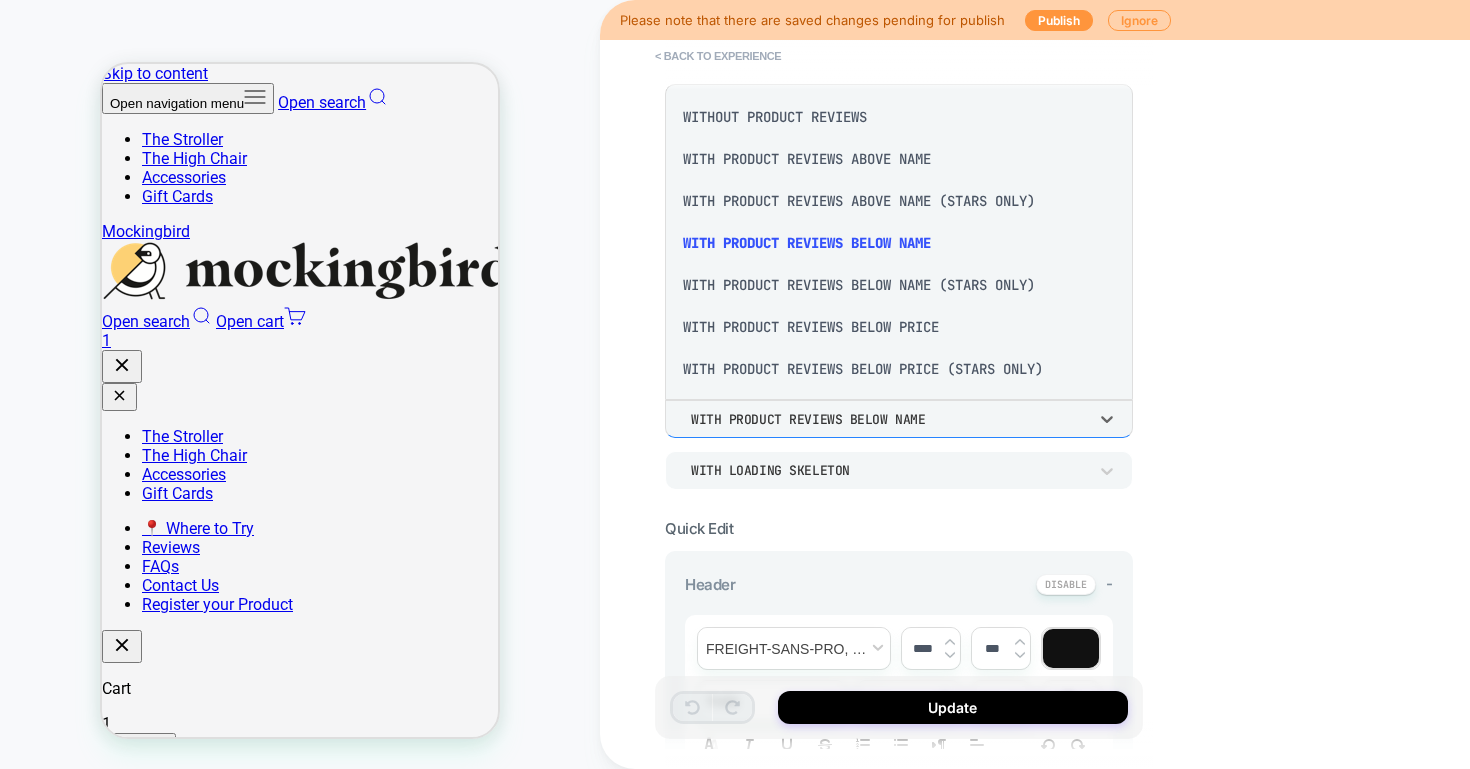 click at bounding box center (735, 384) 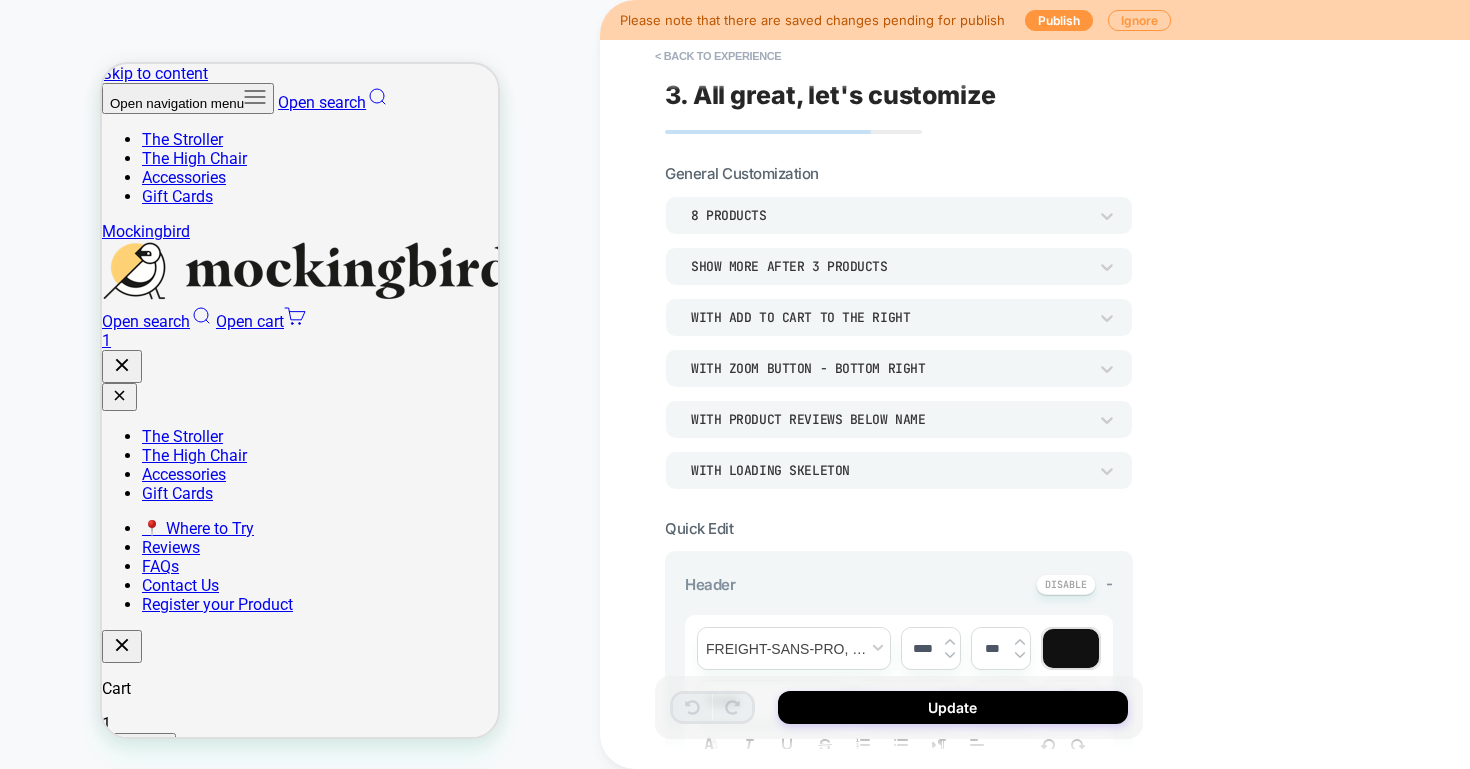 click on "WITH LOADING SKELETON" at bounding box center [889, 470] 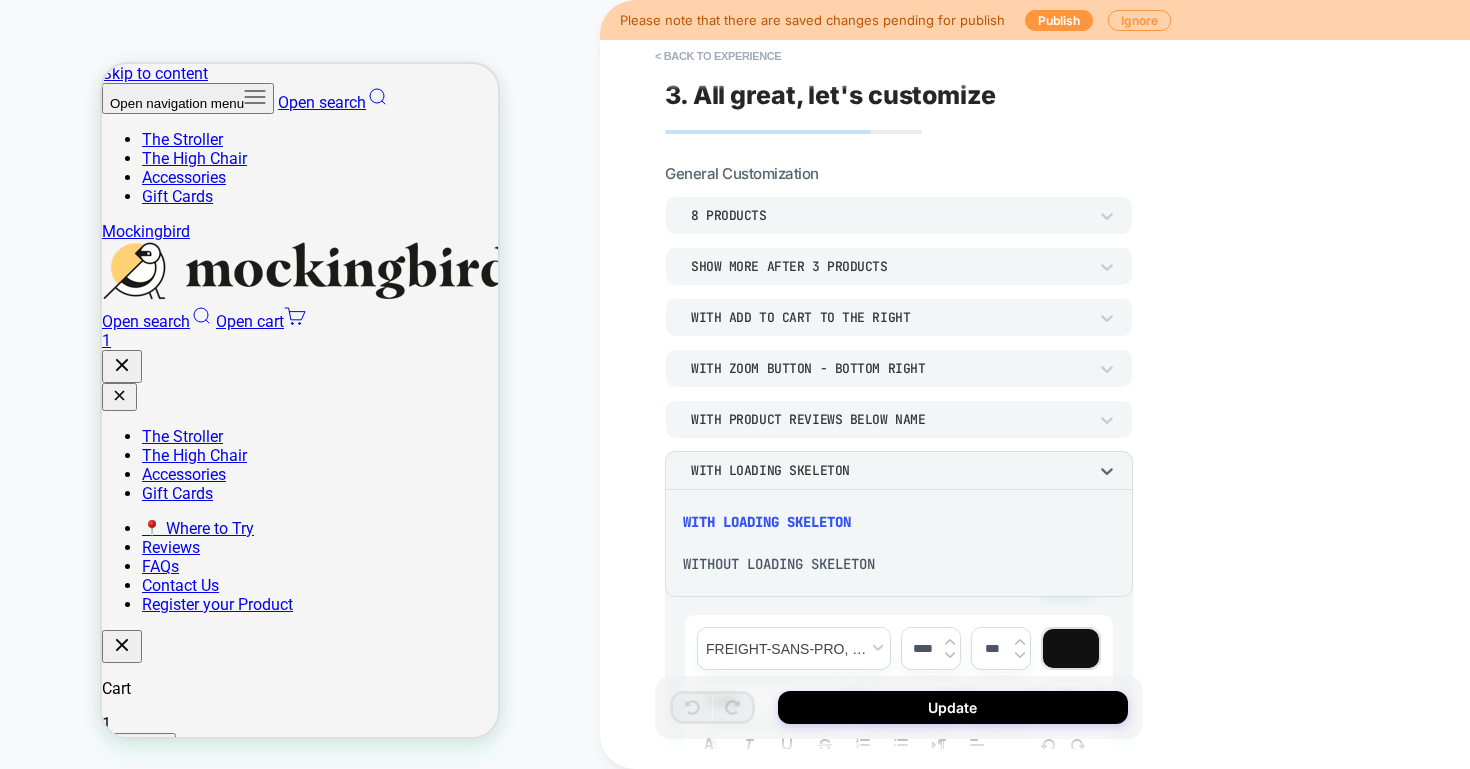 click at bounding box center [735, 384] 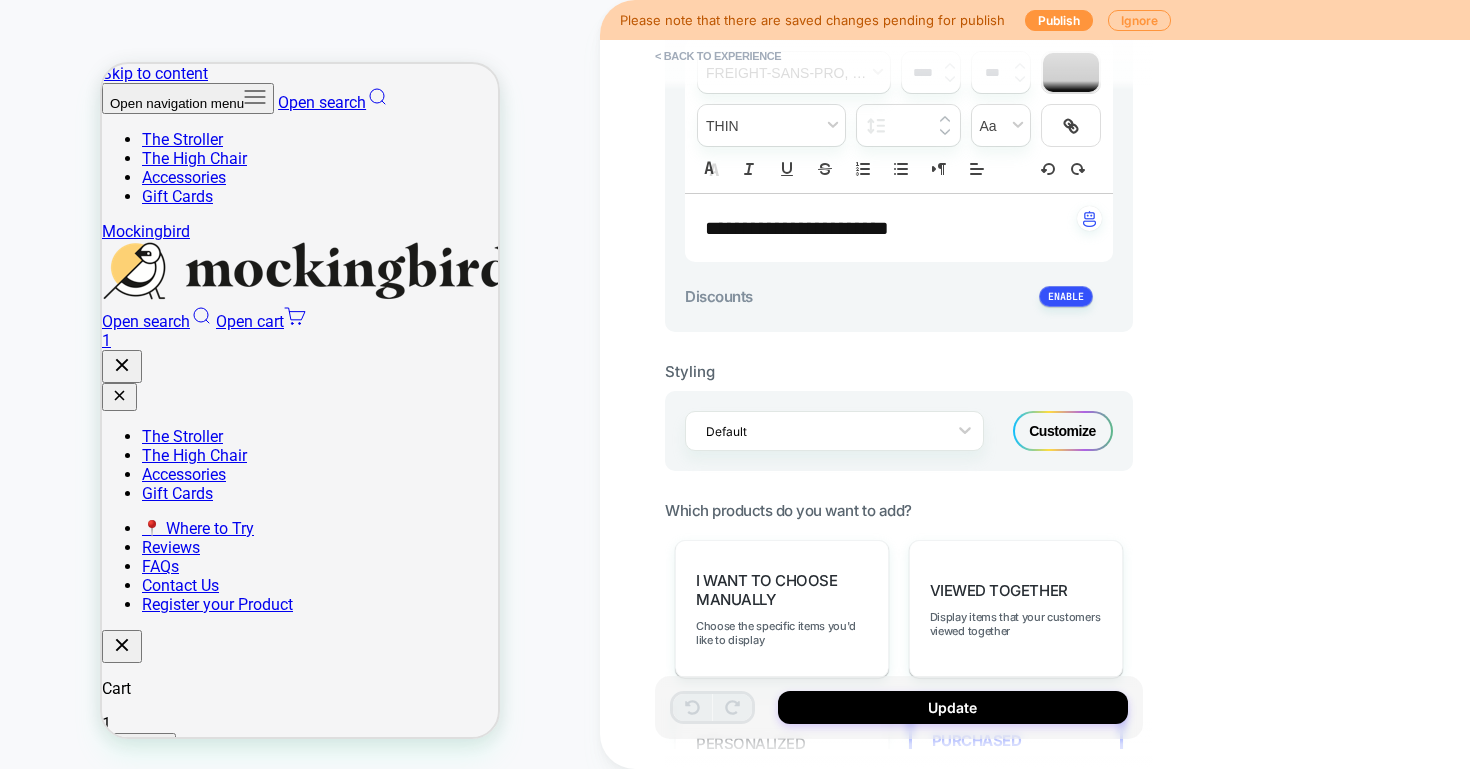 scroll, scrollTop: 806, scrollLeft: 0, axis: vertical 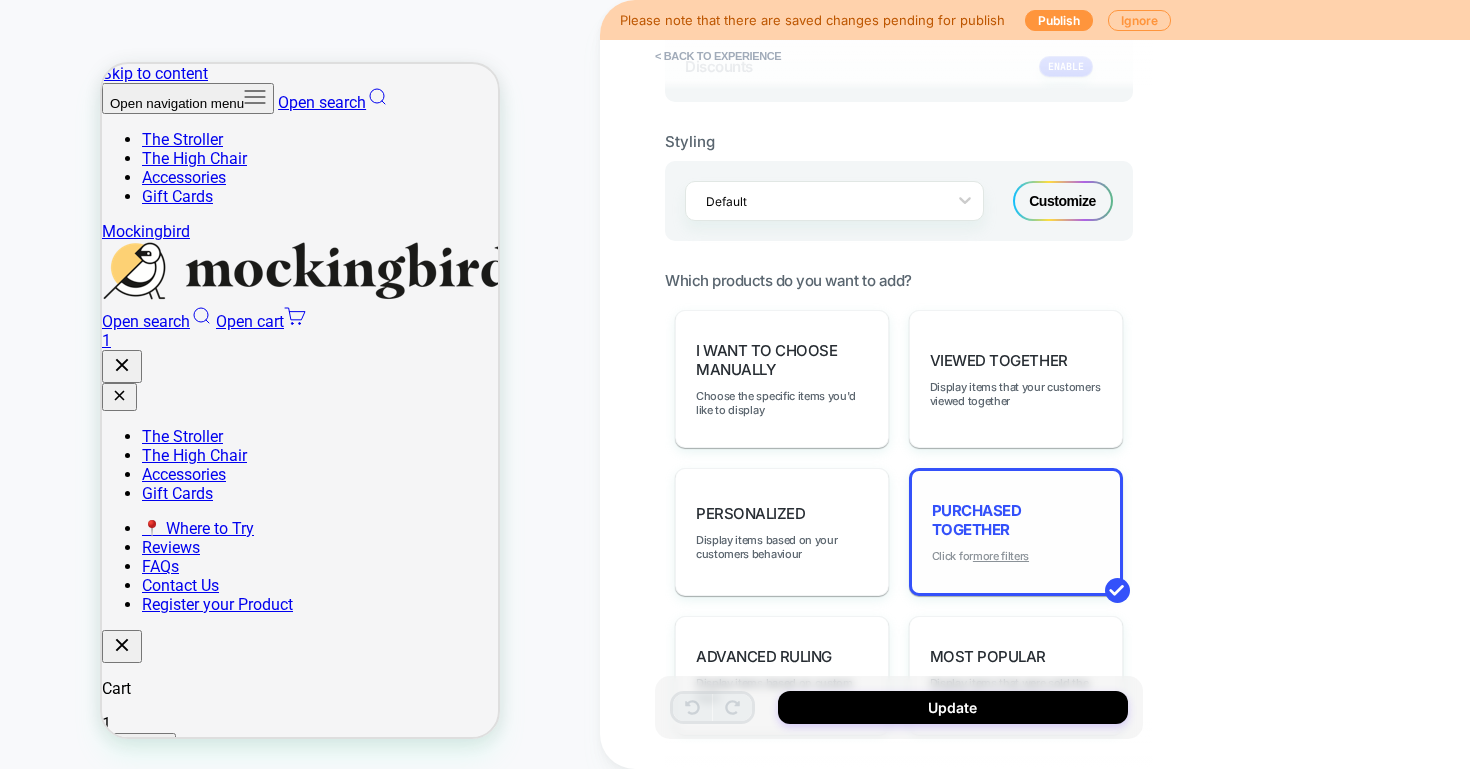 click on "more filters" at bounding box center [1001, 556] 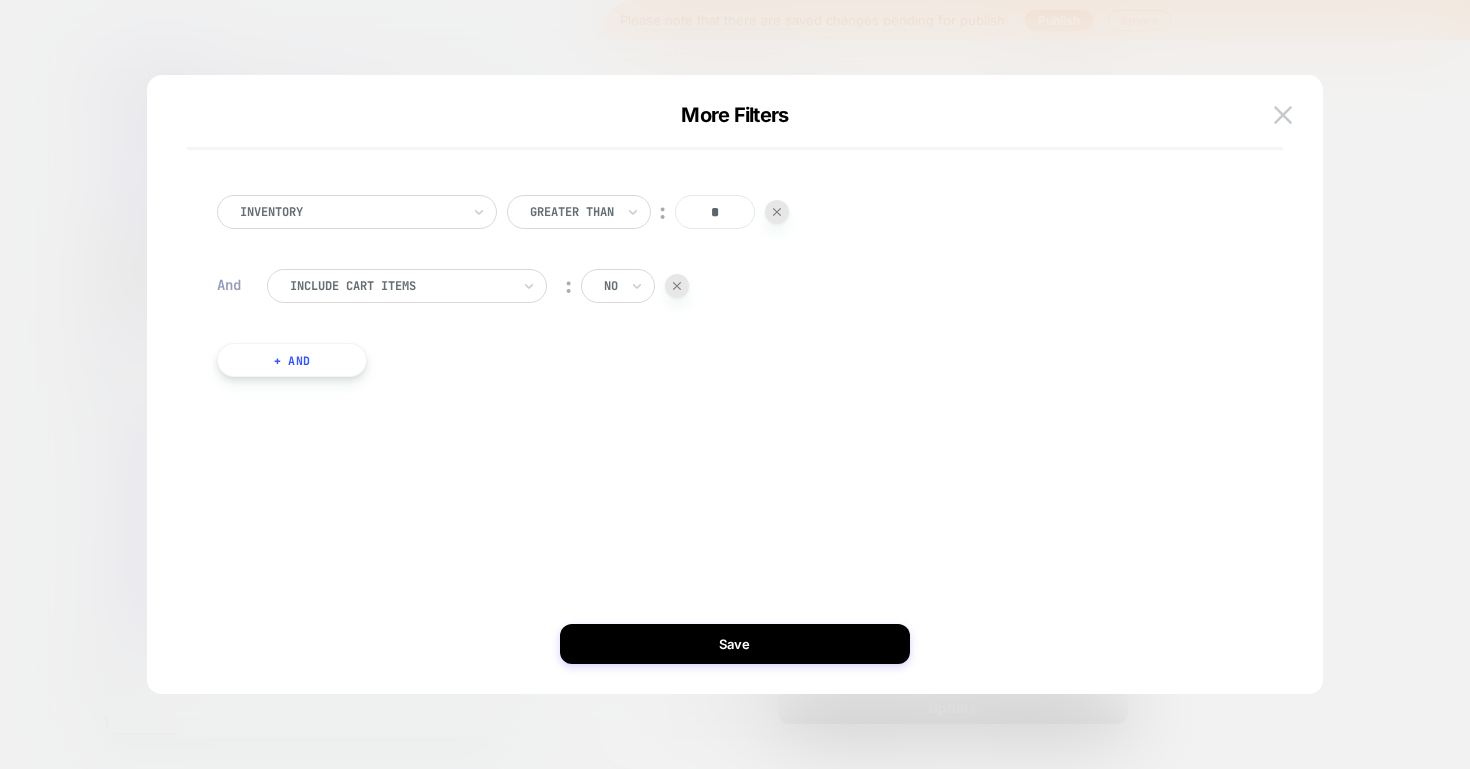 click on "*" at bounding box center [715, 212] 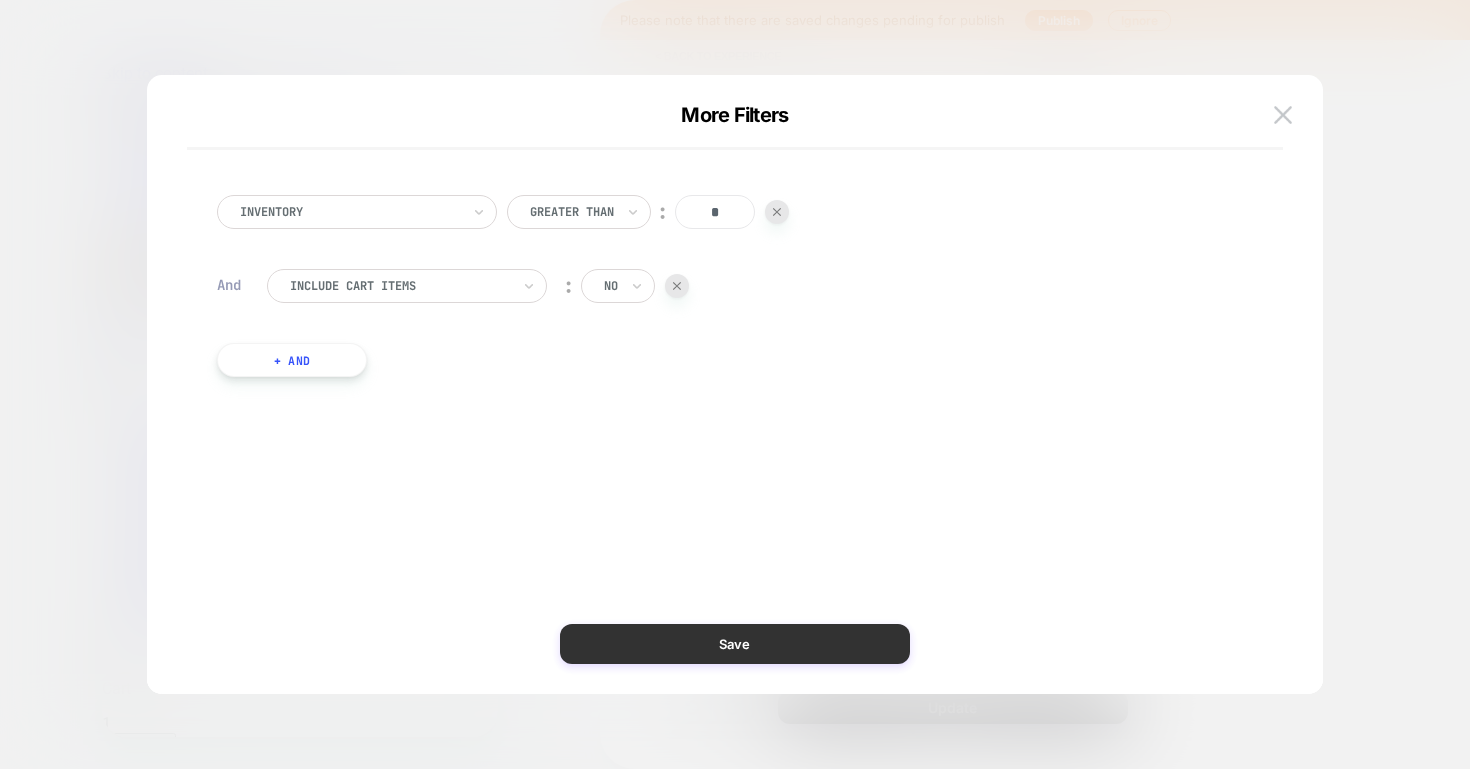 type on "*" 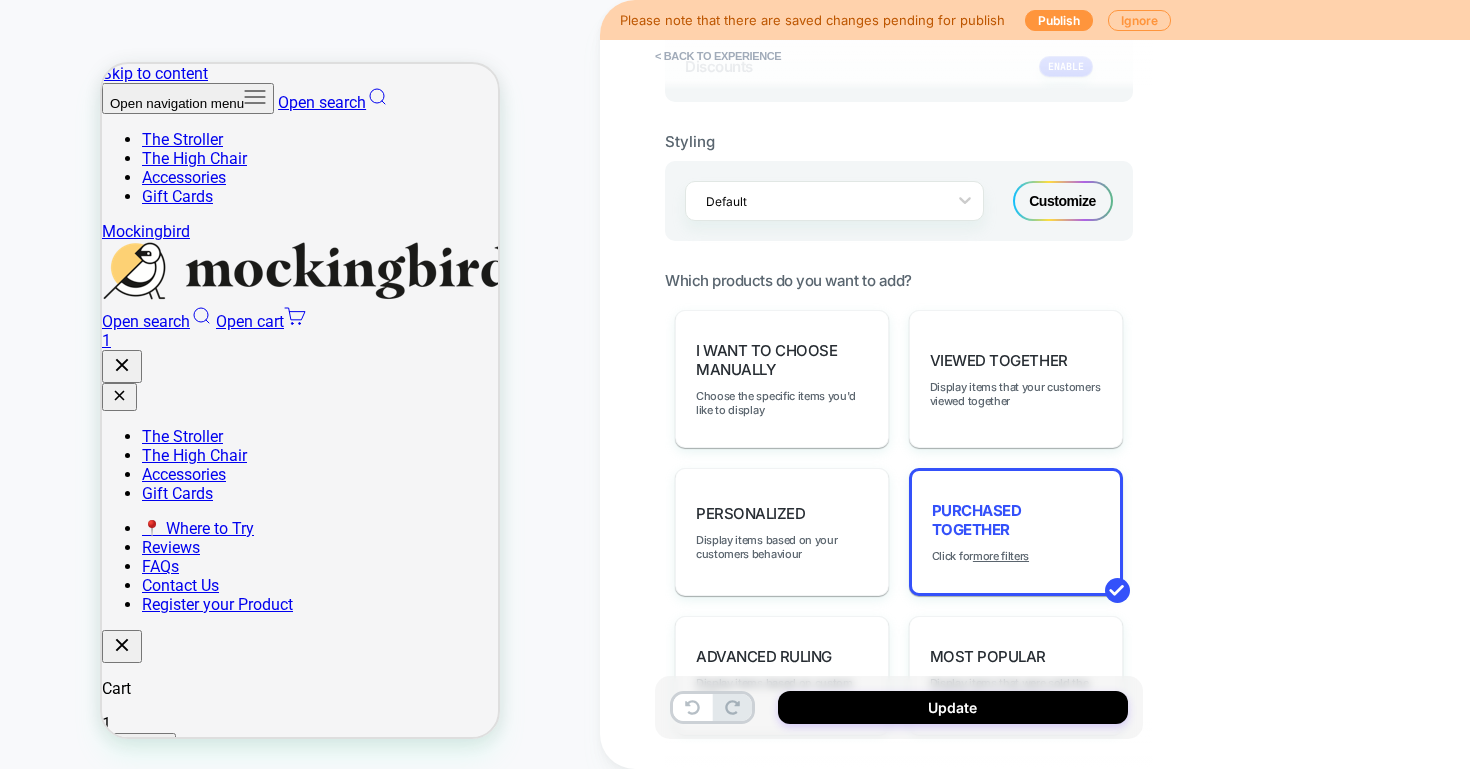 scroll, scrollTop: 0, scrollLeft: 0, axis: both 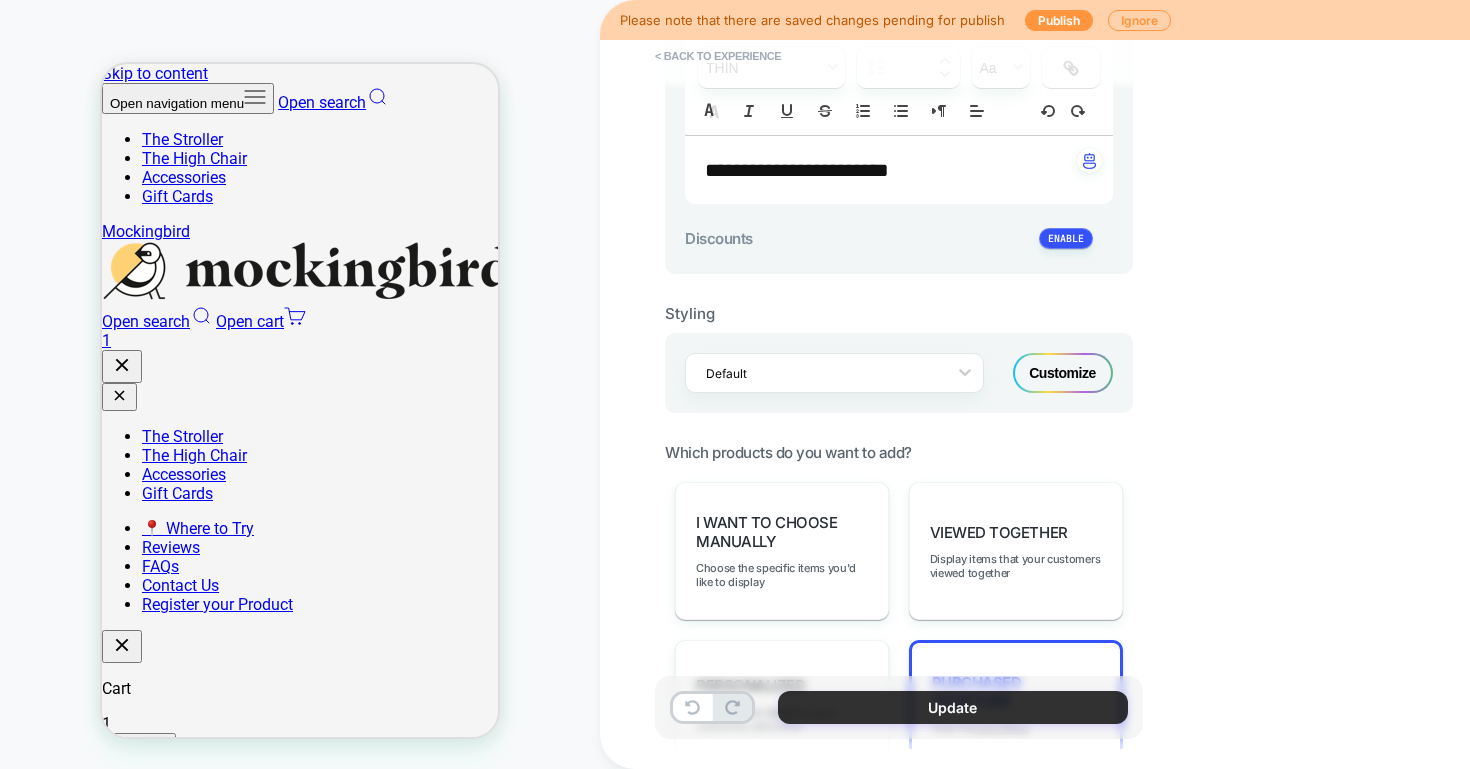 click on "Update" at bounding box center (953, 707) 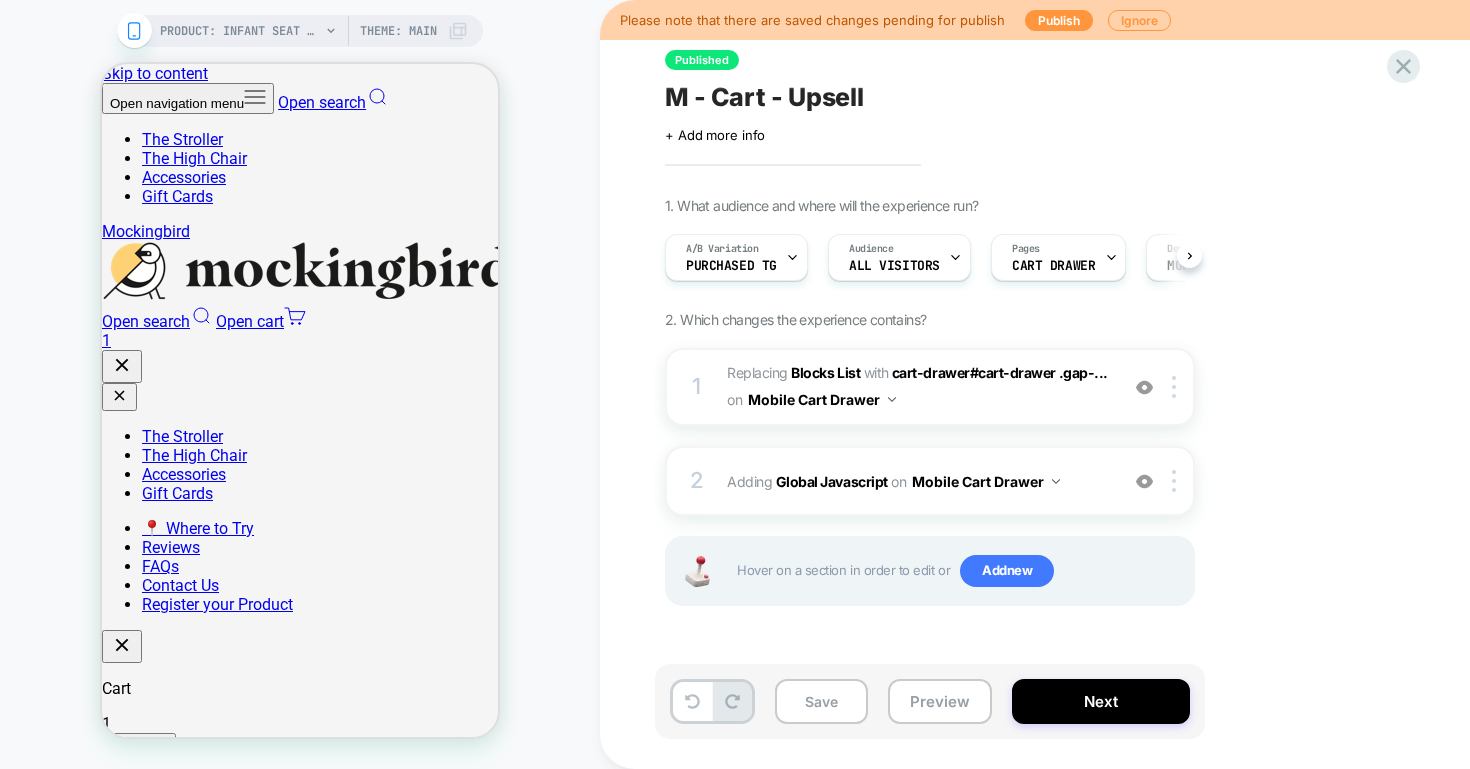scroll, scrollTop: 0, scrollLeft: 1, axis: horizontal 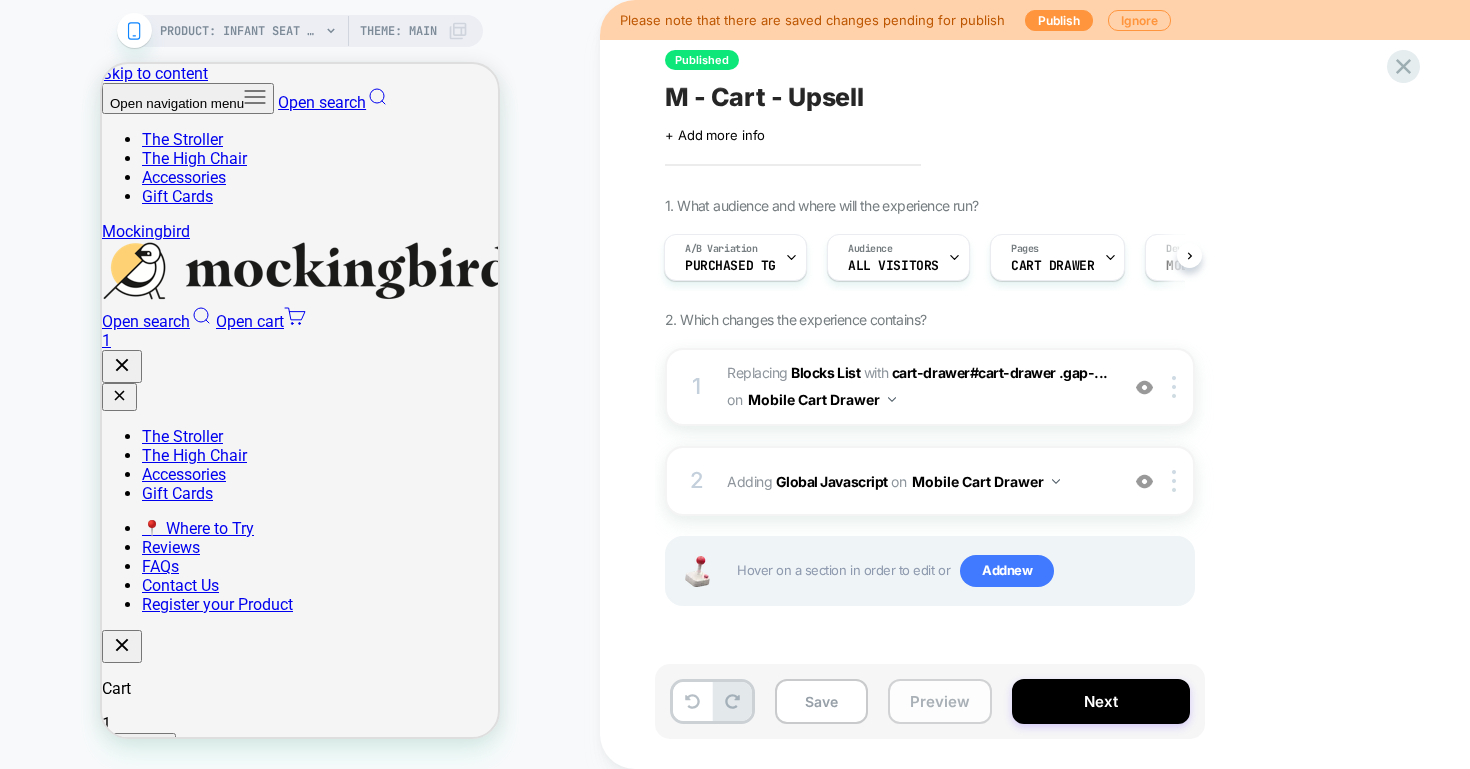 click on "Preview" at bounding box center [940, 701] 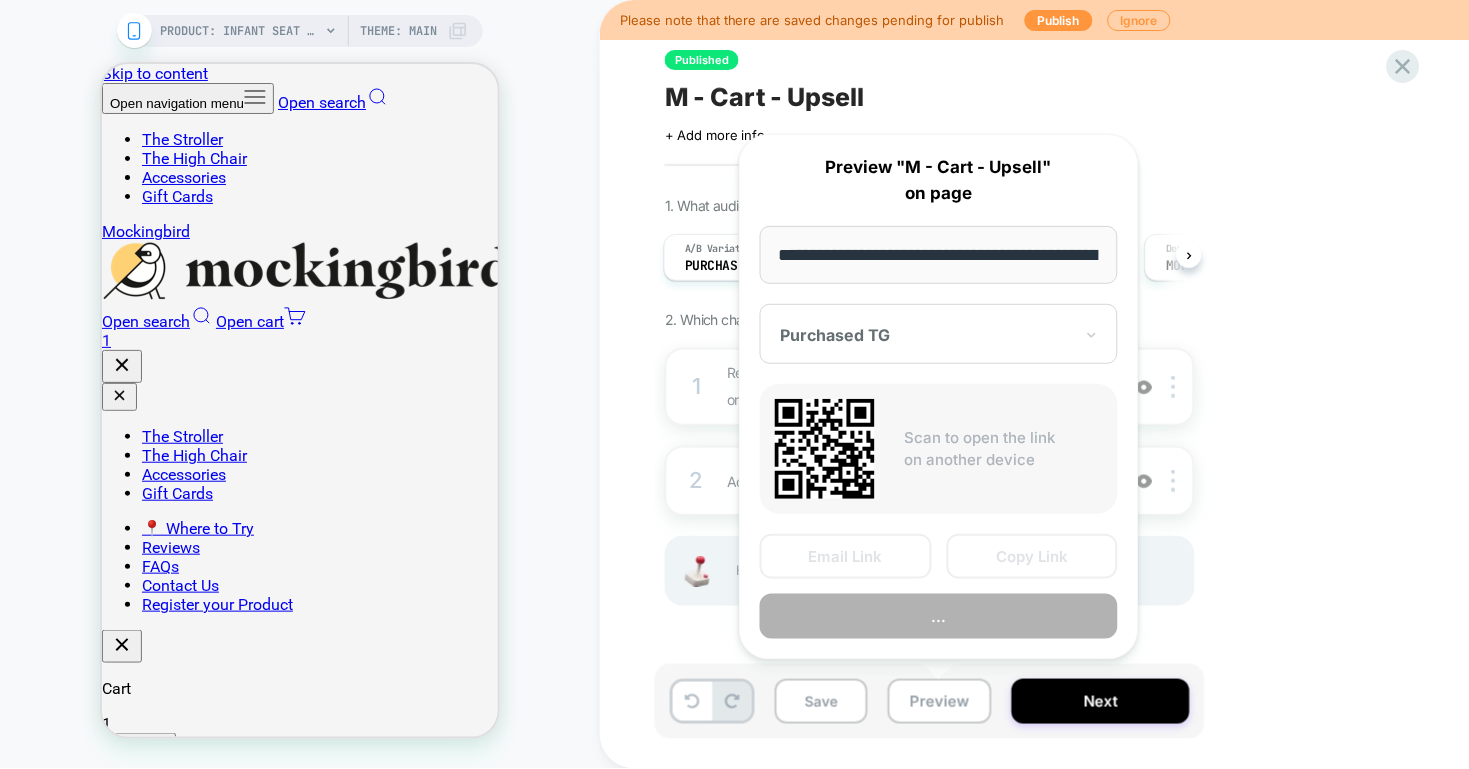 scroll, scrollTop: 0, scrollLeft: 366, axis: horizontal 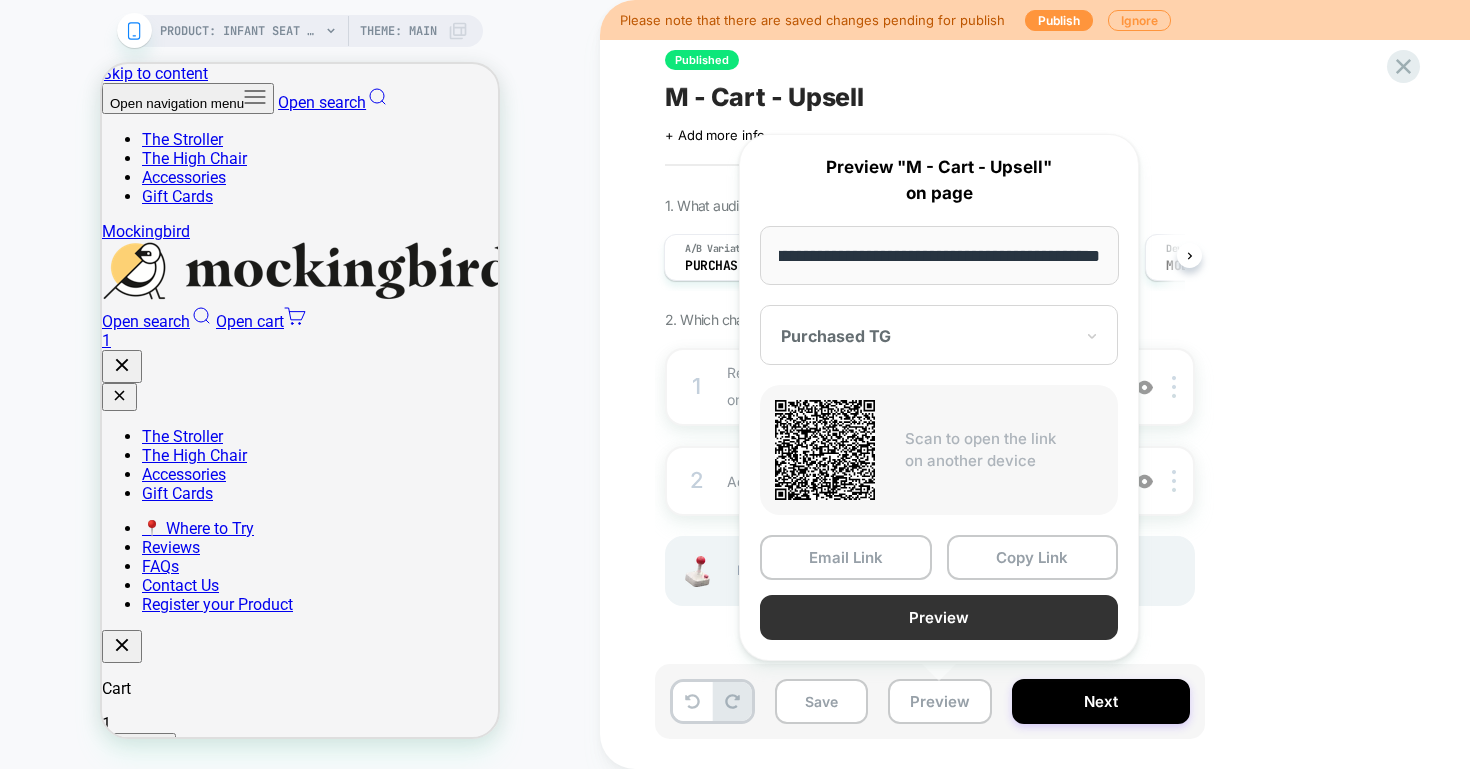click on "Preview" at bounding box center (939, 617) 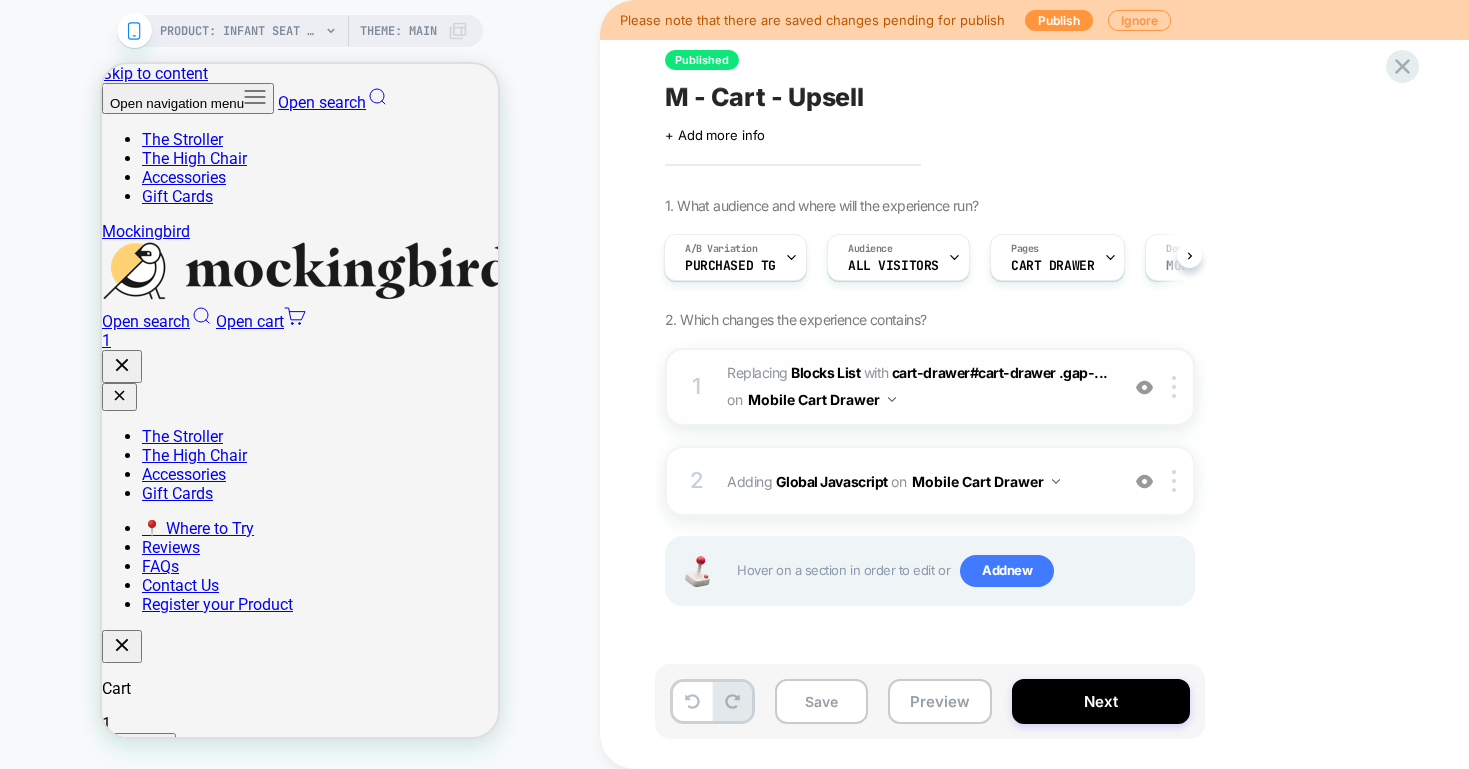 click on "Mobile Cart Drawer" at bounding box center [822, 399] 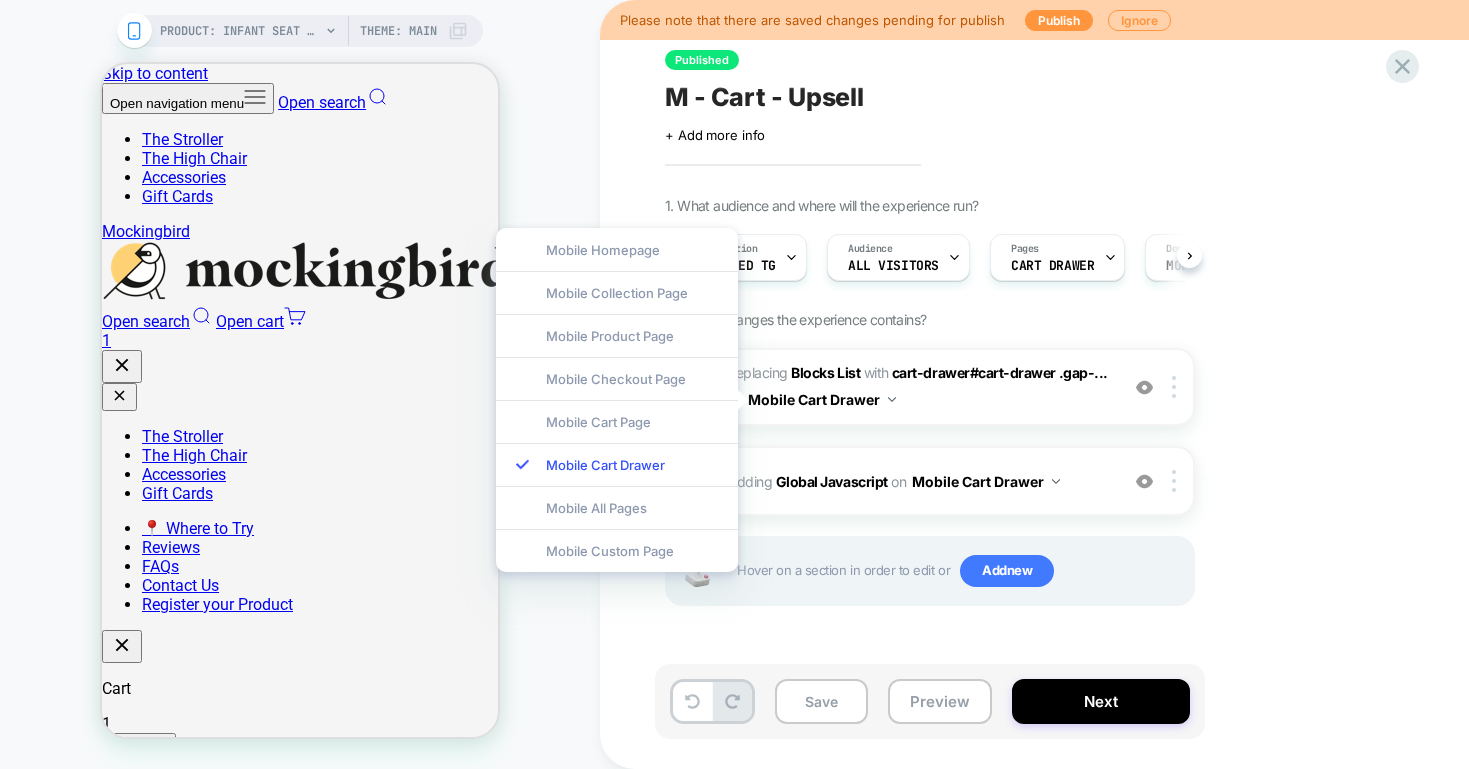 click on "1. What audience and where will the experience run? A/B Variation Purchased TG Audience All Visitors Pages CART DRAWER Devices MOBILE Trigger Page Load 2. Which changes the experience contains? 1 #_loomi_addon_1736265255250 Replacing   Blocks List   WITH cart-drawer#cart-drawer .gap-... cart-drawer#cart-drawer .gap-2\.5   on Mobile Cart Drawer Add Before Add After Duplicate Replace Position Copy CSS Selector Copy Widget Id Rename Copy to   Desktop Target   All Devices Delete 2 Adding   Global Javascript   on Mobile Cart Drawer Add Before Add After Copy to   Desktop Target   All Devices Delete Hover on a section in order to edit or  Add  new" at bounding box center (1030, 426) 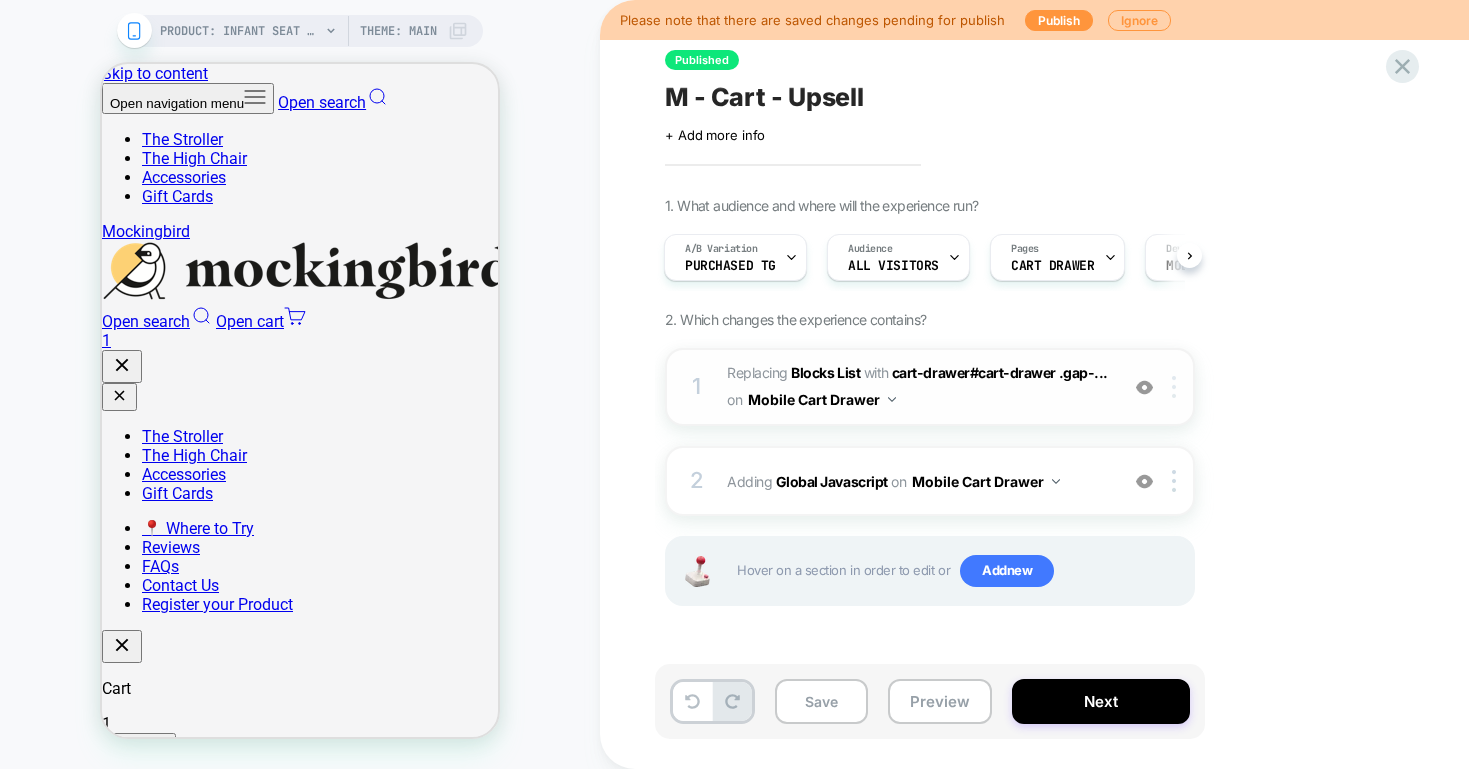 click at bounding box center (1177, 387) 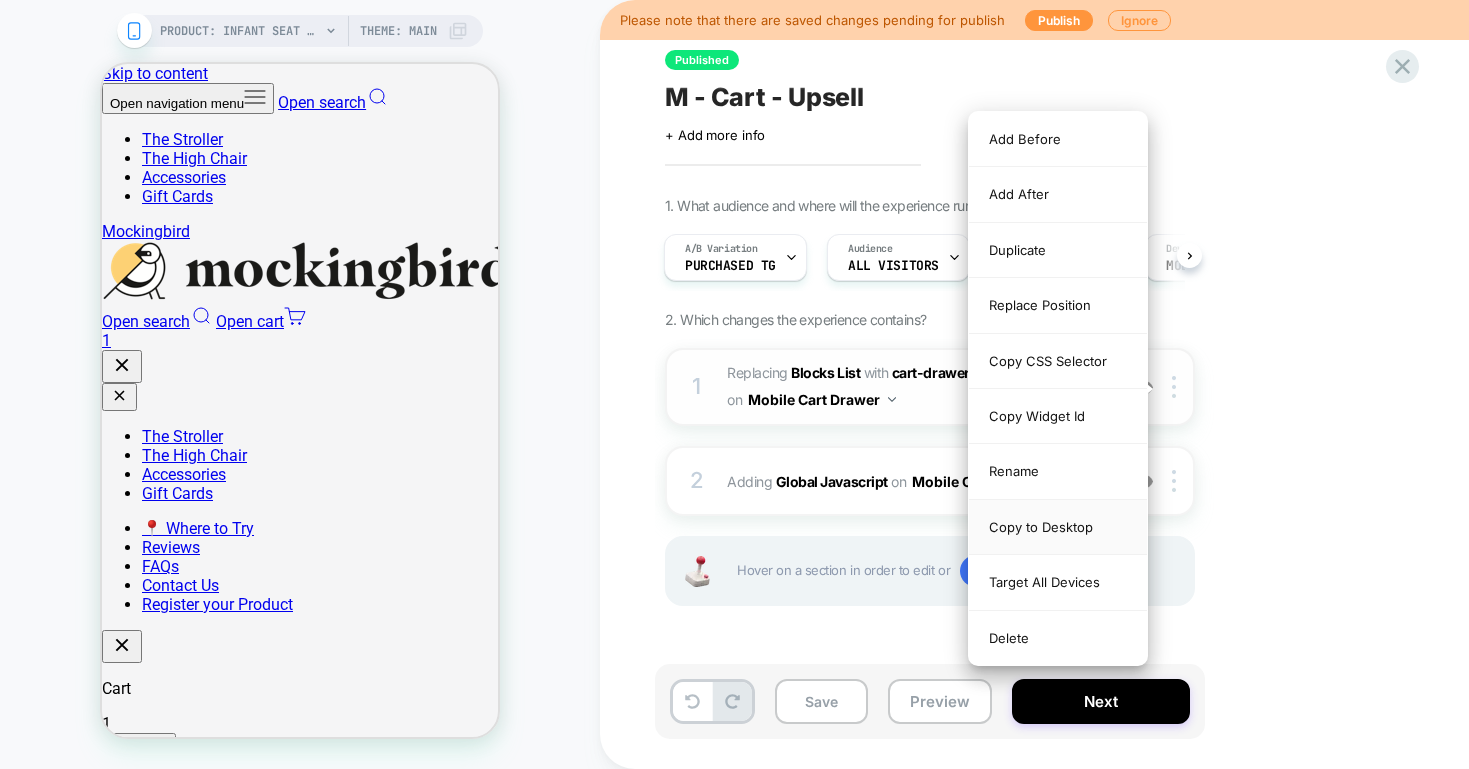 click on "Copy to   Desktop" at bounding box center (1058, 527) 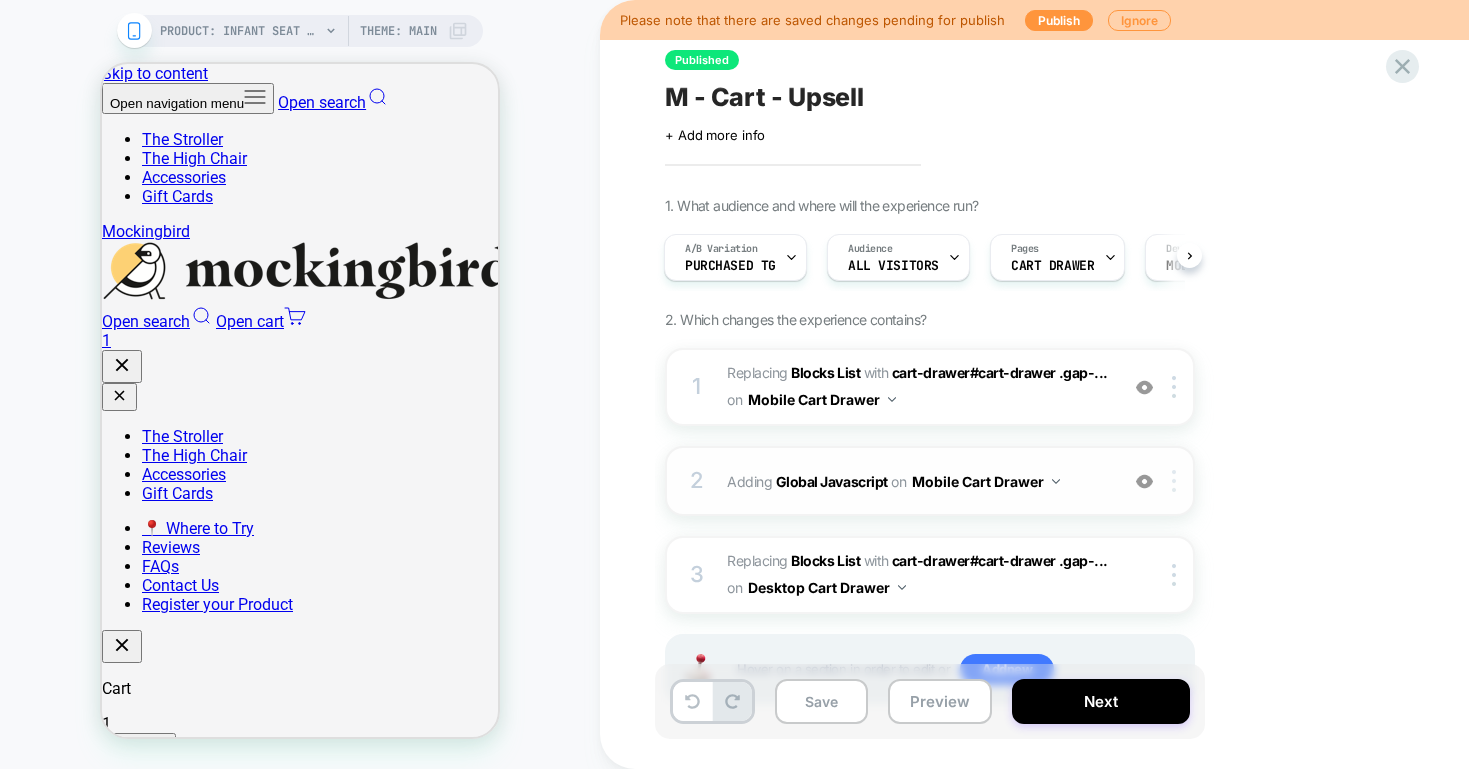 click at bounding box center (1177, 481) 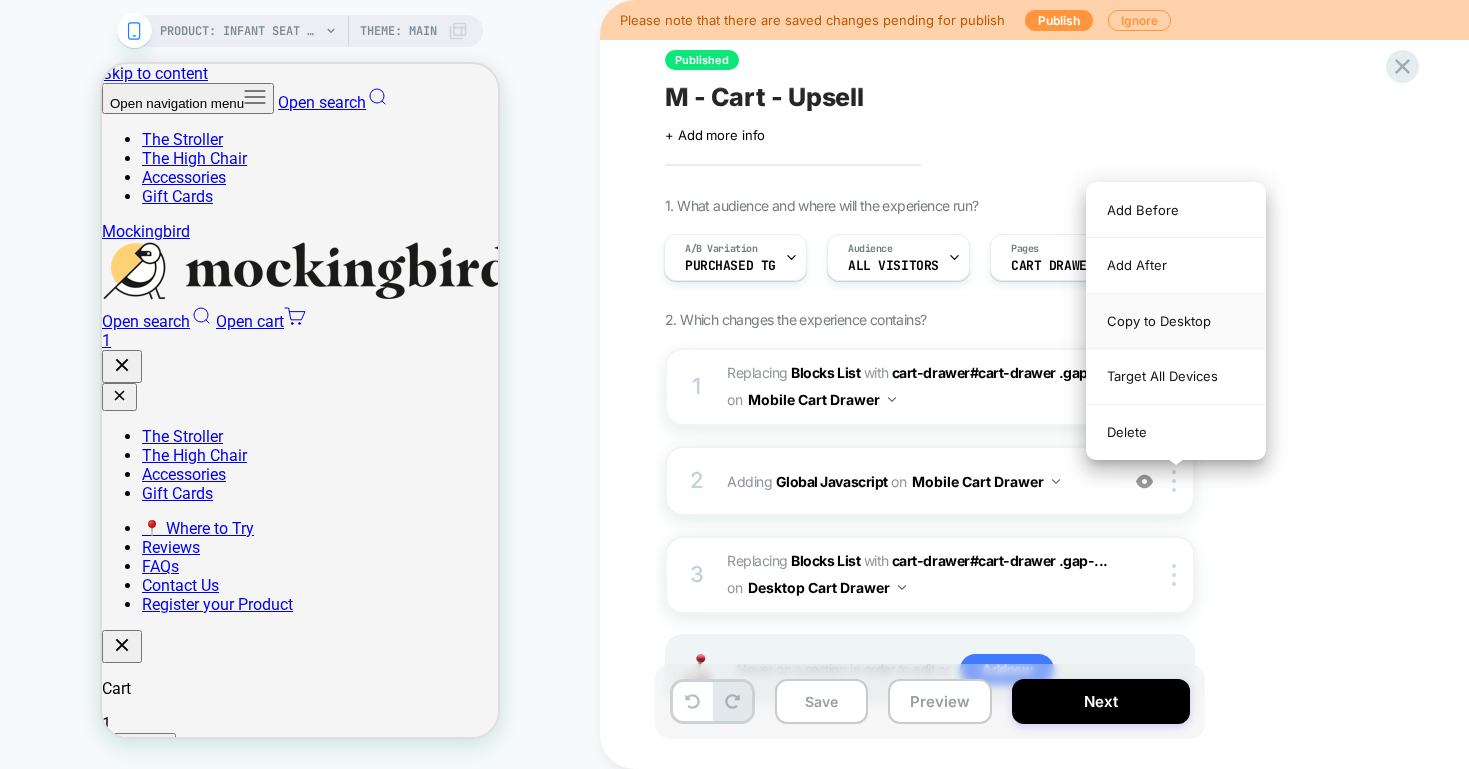 click on "Copy to   Desktop" at bounding box center [1176, 321] 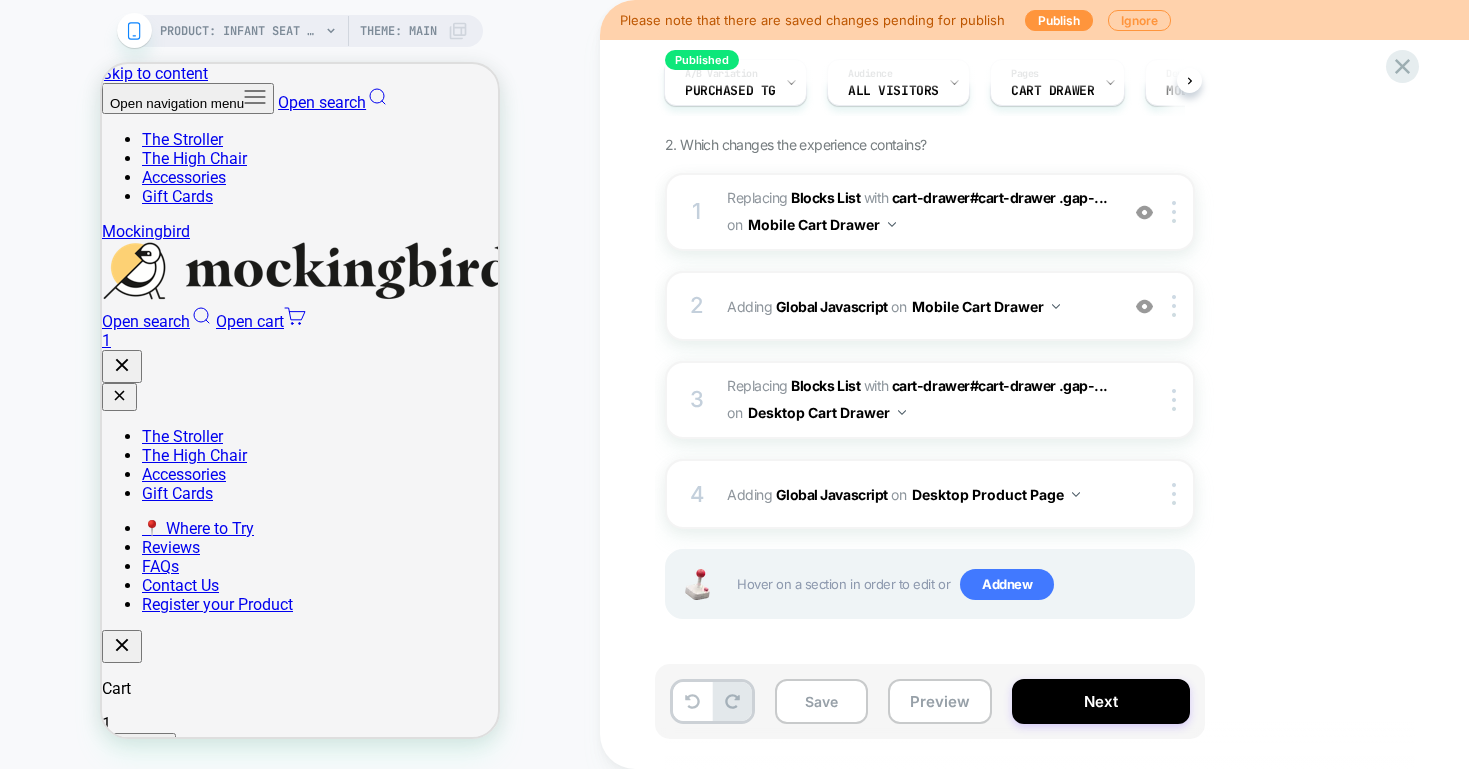 scroll, scrollTop: 175, scrollLeft: 0, axis: vertical 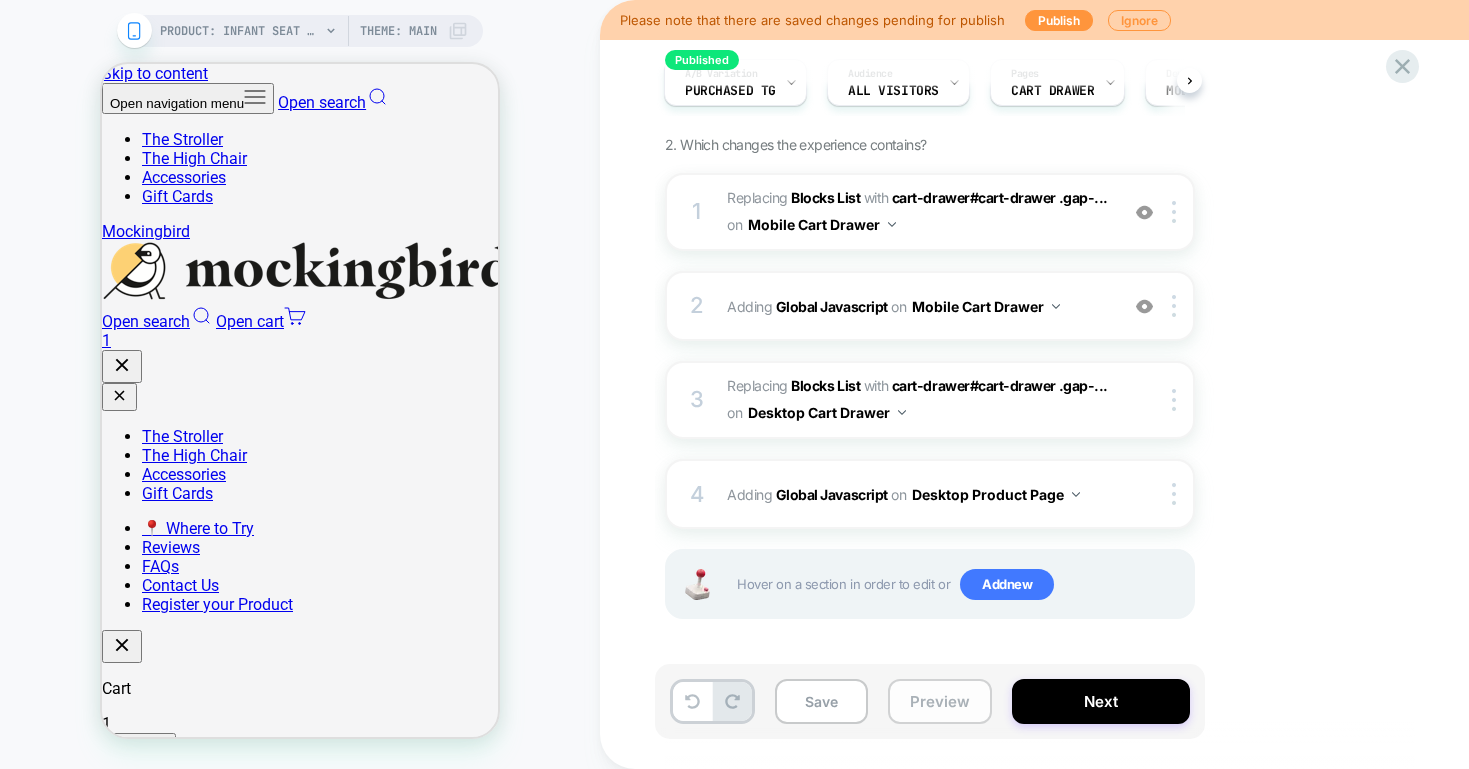 click on "Preview" at bounding box center [940, 701] 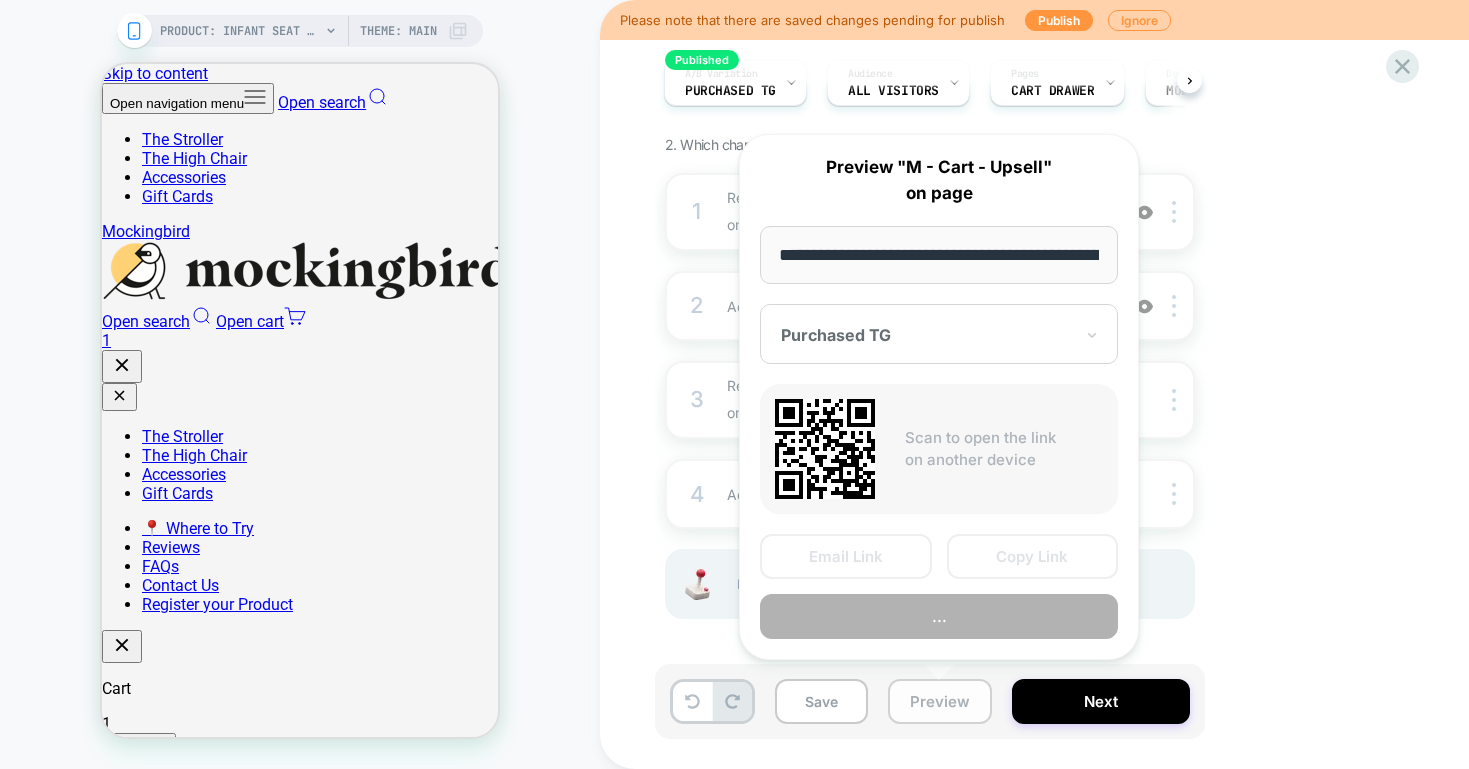 scroll, scrollTop: 0, scrollLeft: 366, axis: horizontal 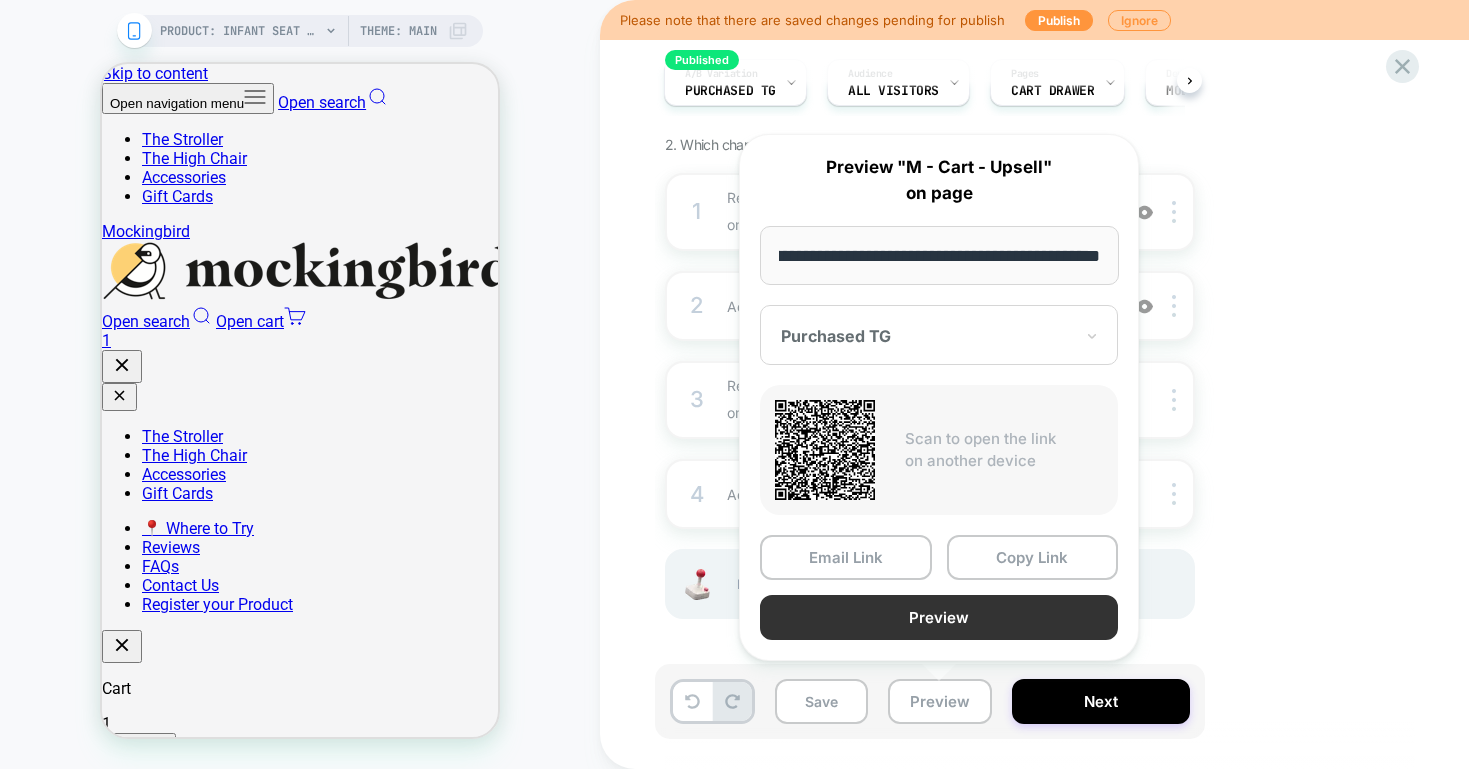 click on "Preview" at bounding box center (939, 617) 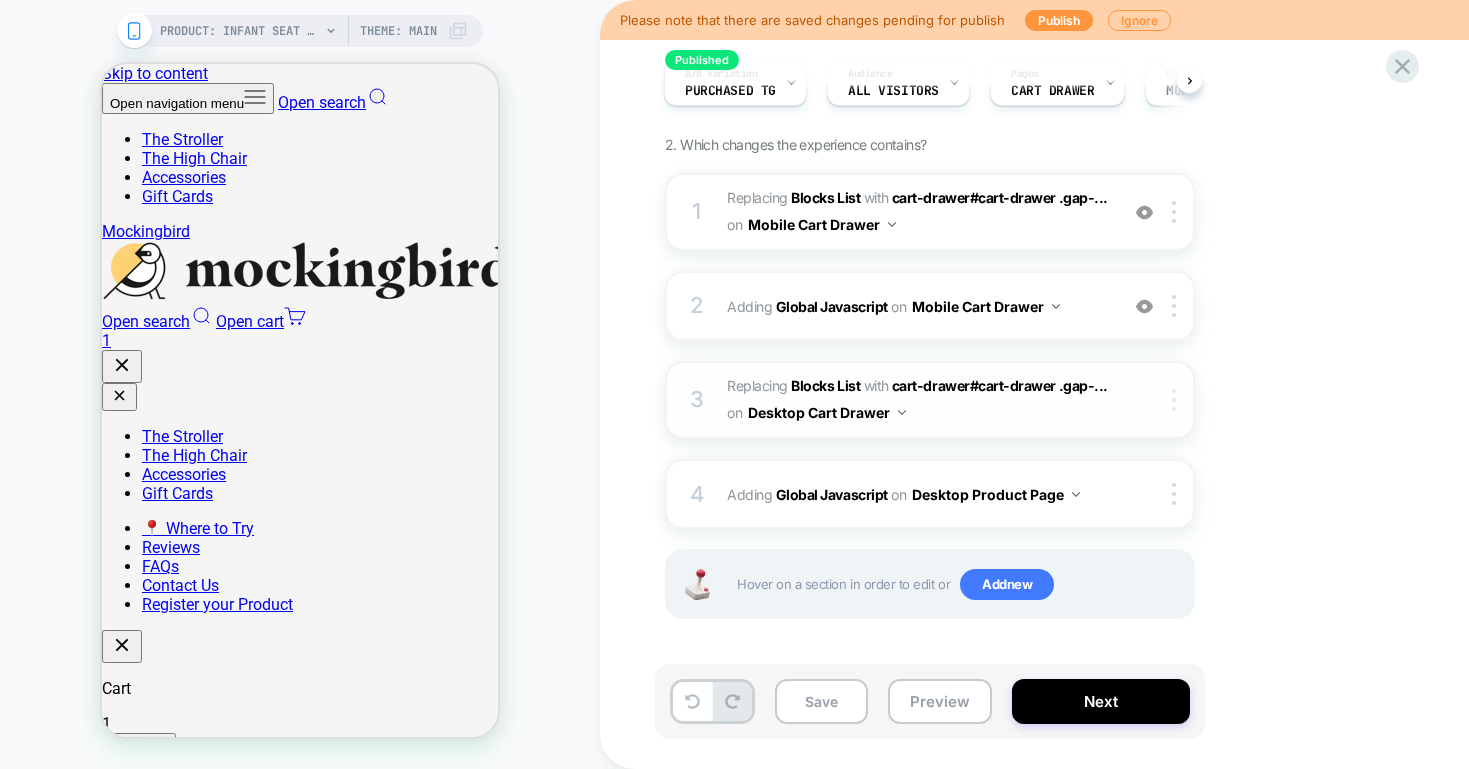 click at bounding box center (1174, 400) 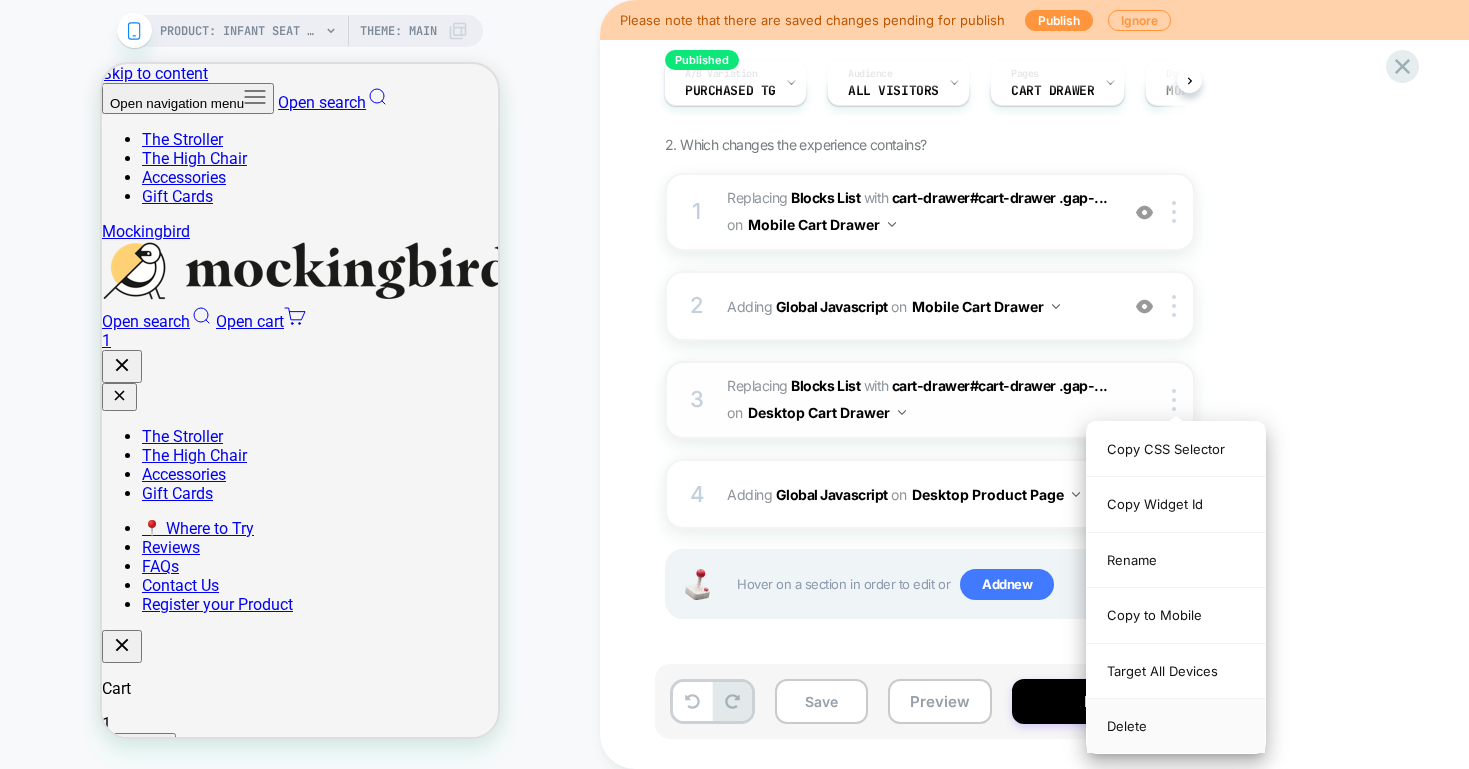 click on "Delete" at bounding box center (1176, 726) 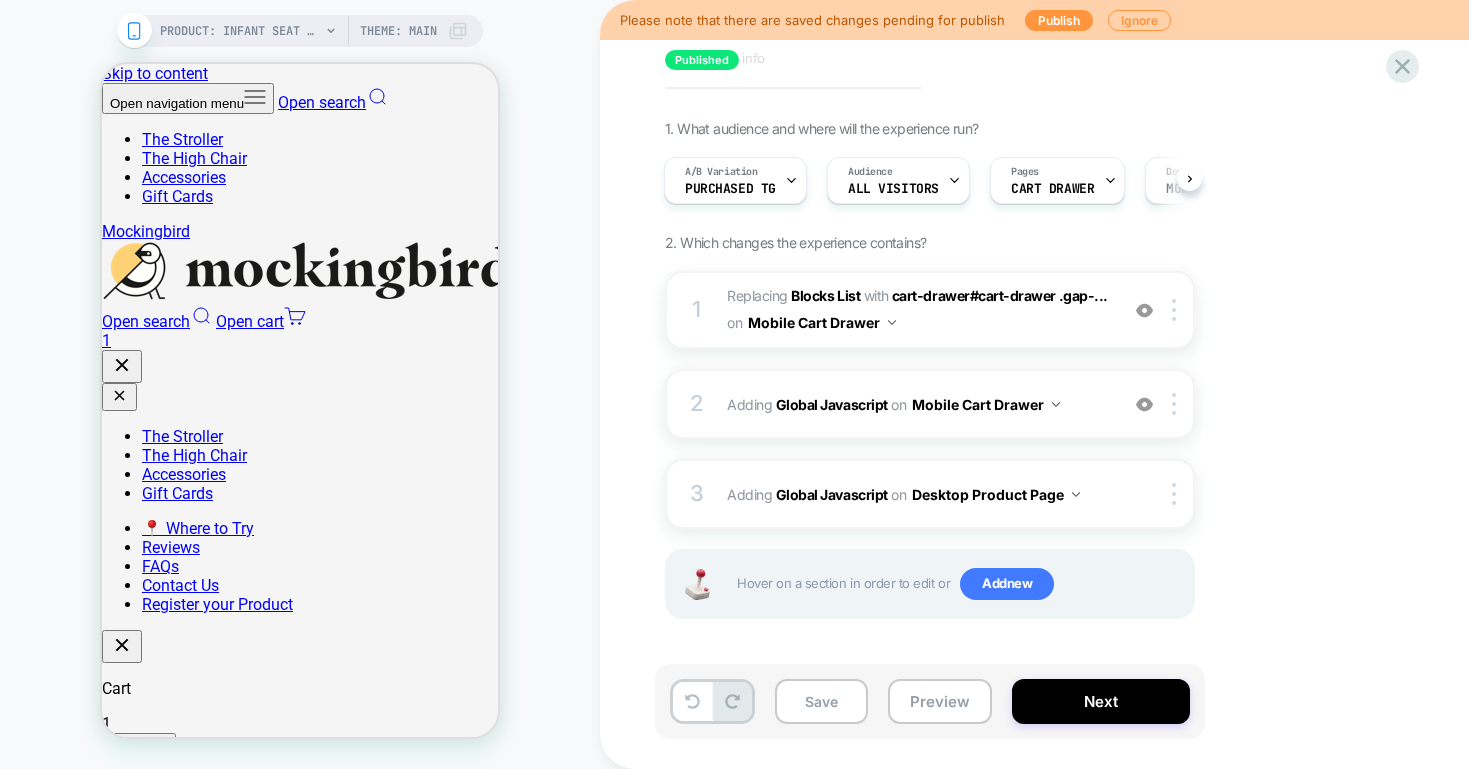 scroll, scrollTop: 77, scrollLeft: 0, axis: vertical 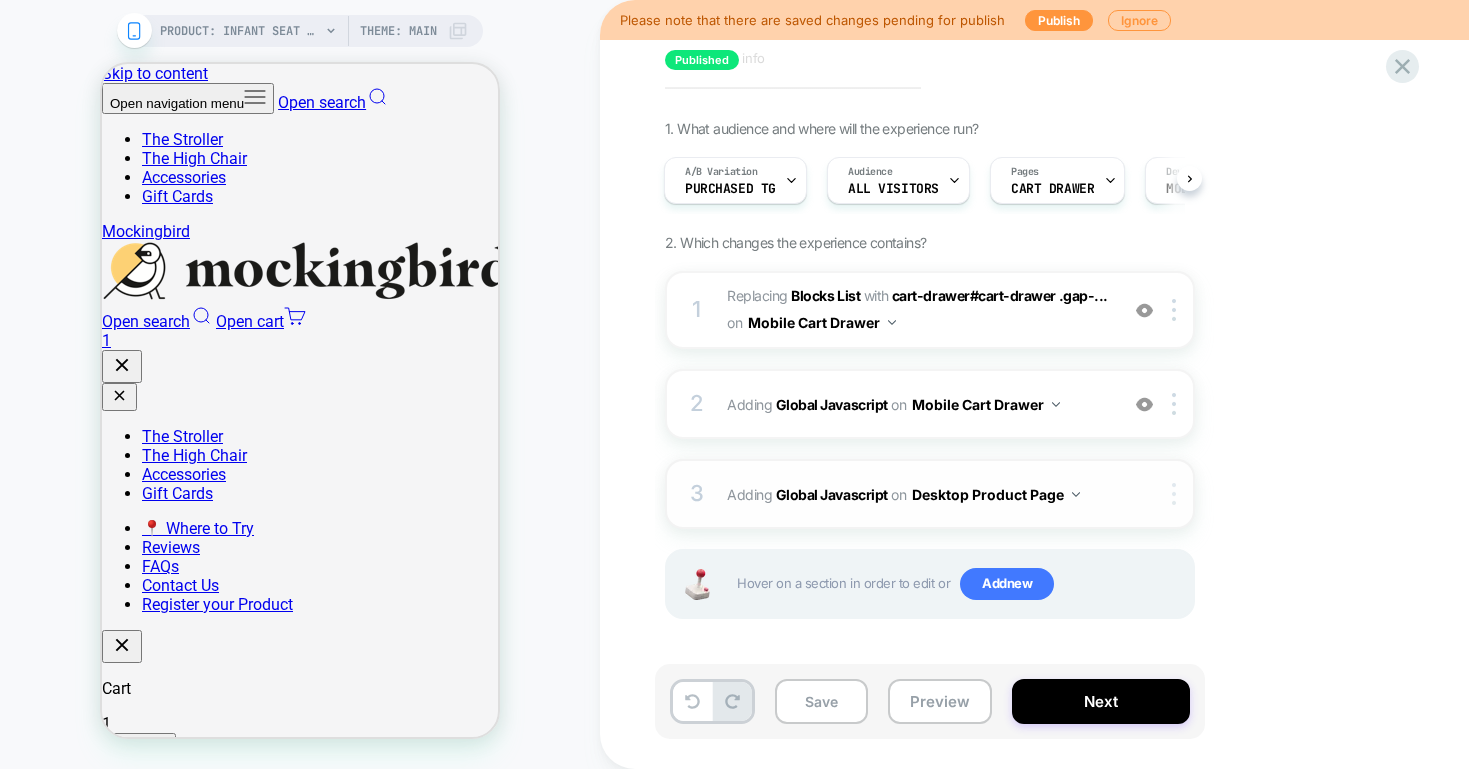 click at bounding box center [1174, 494] 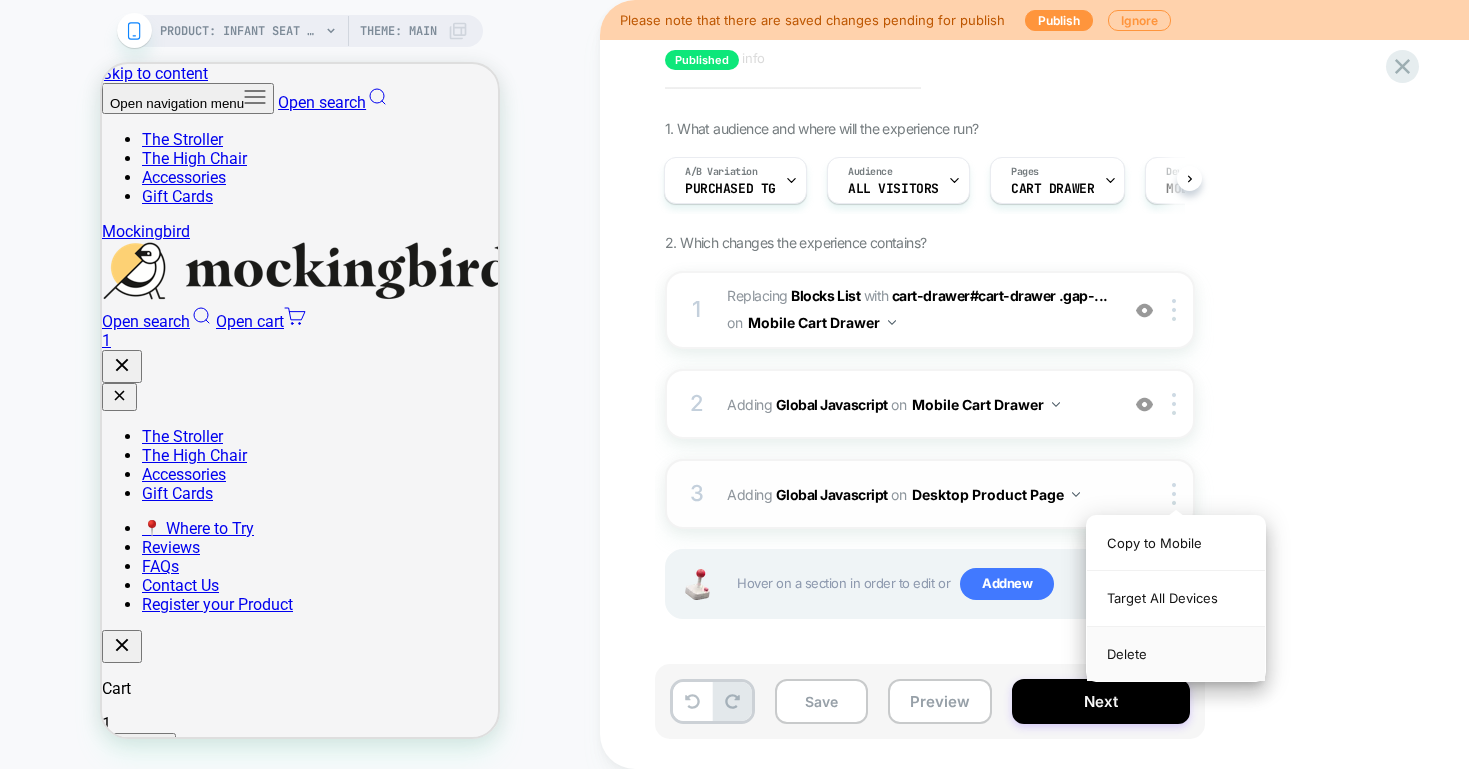 click on "Delete" at bounding box center [1176, 654] 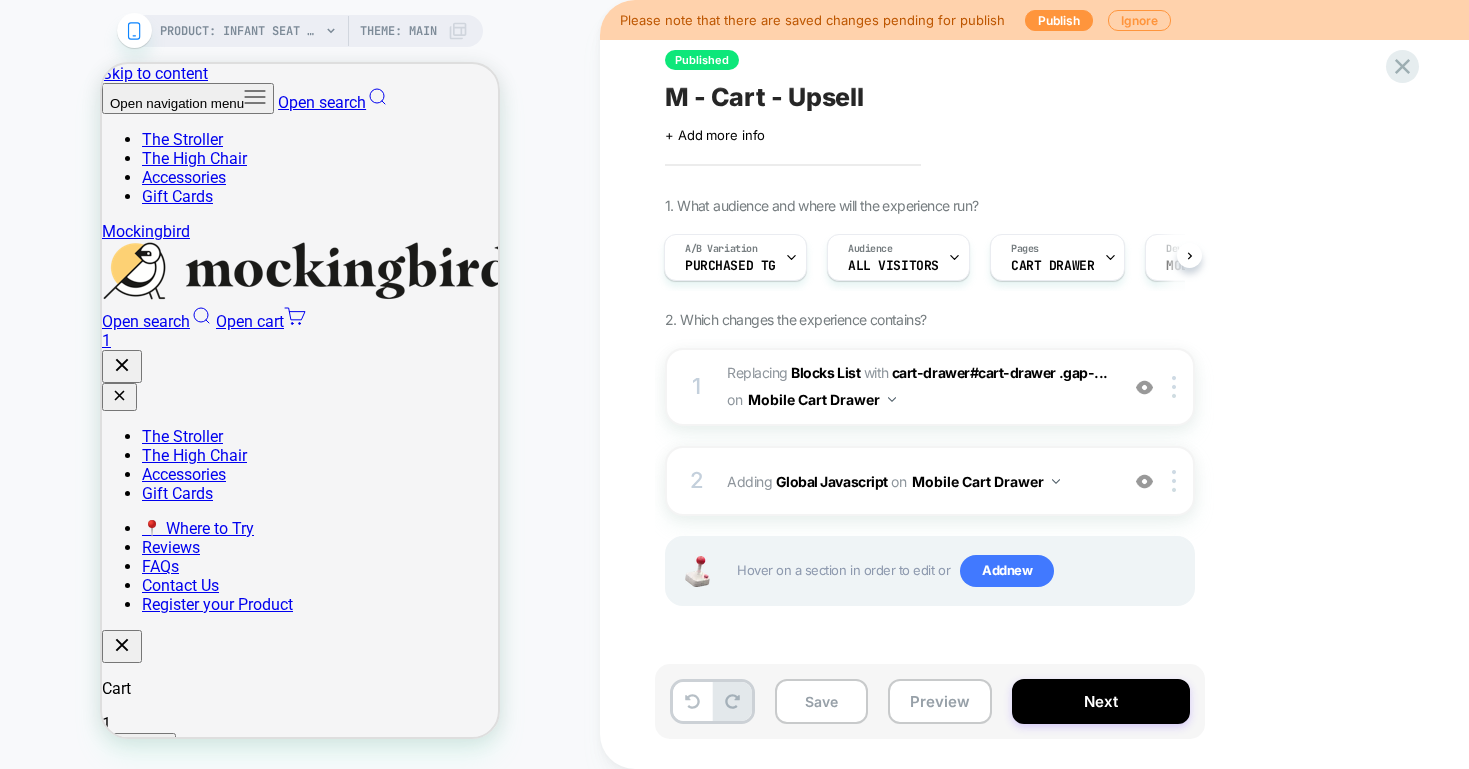 scroll, scrollTop: 0, scrollLeft: 0, axis: both 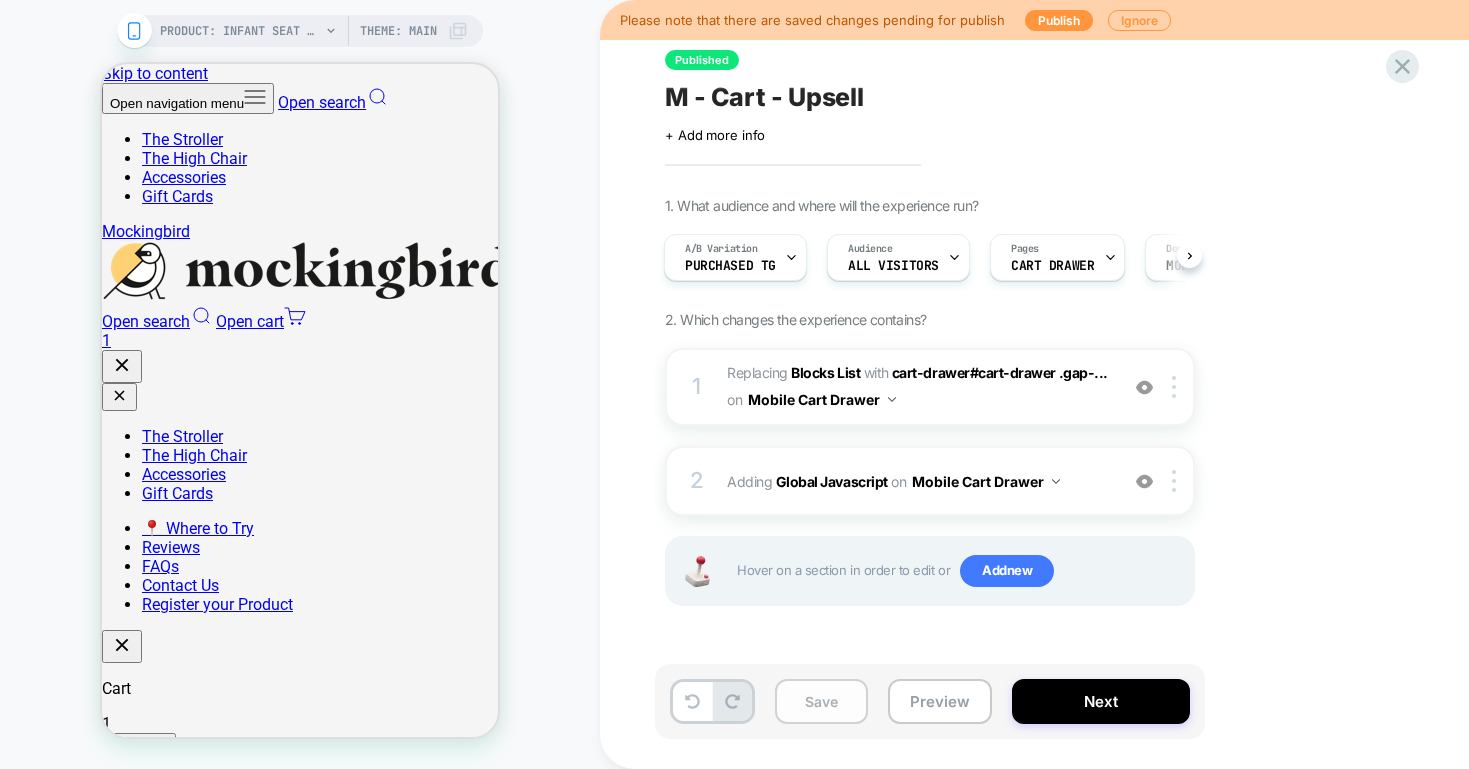 click on "Save" at bounding box center (821, 701) 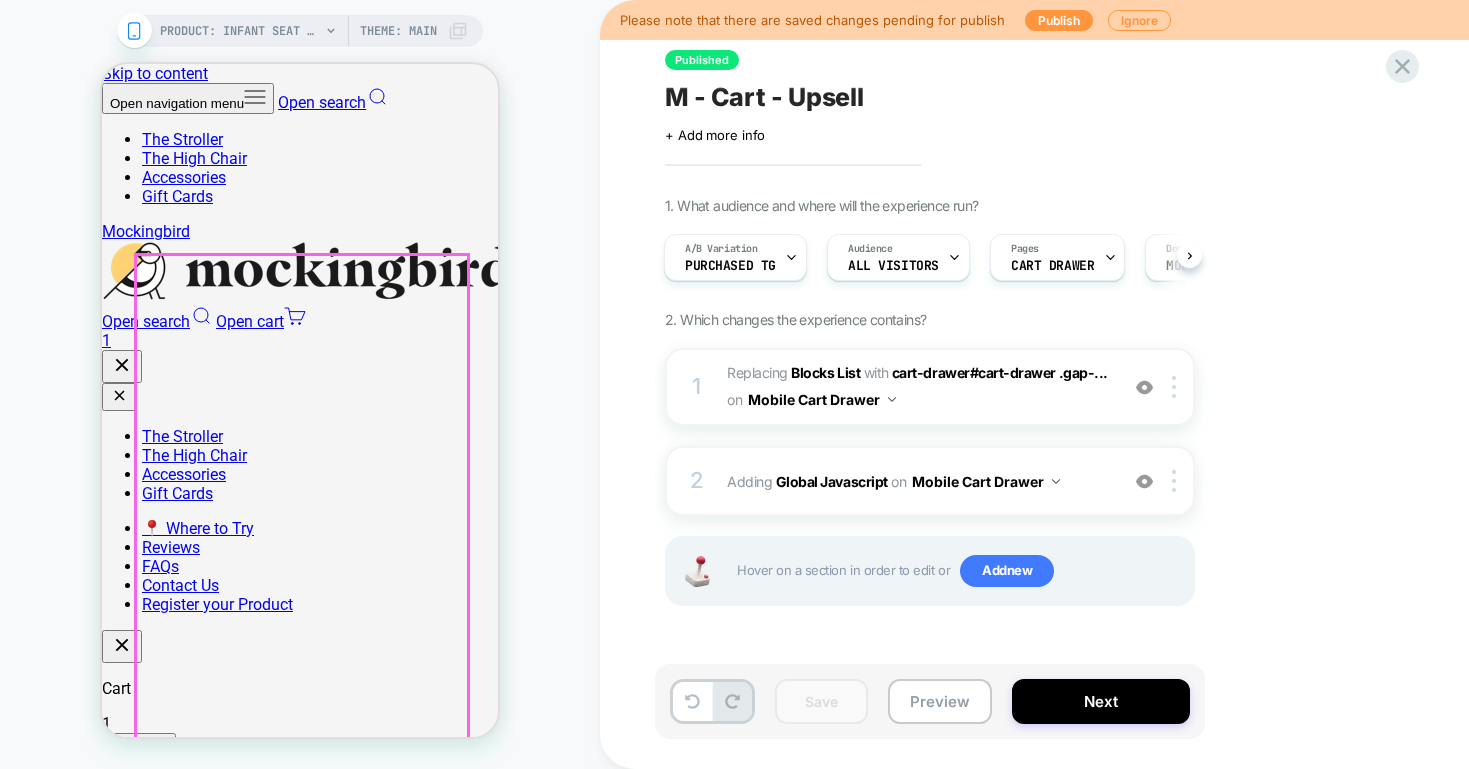 scroll, scrollTop: 26, scrollLeft: 0, axis: vertical 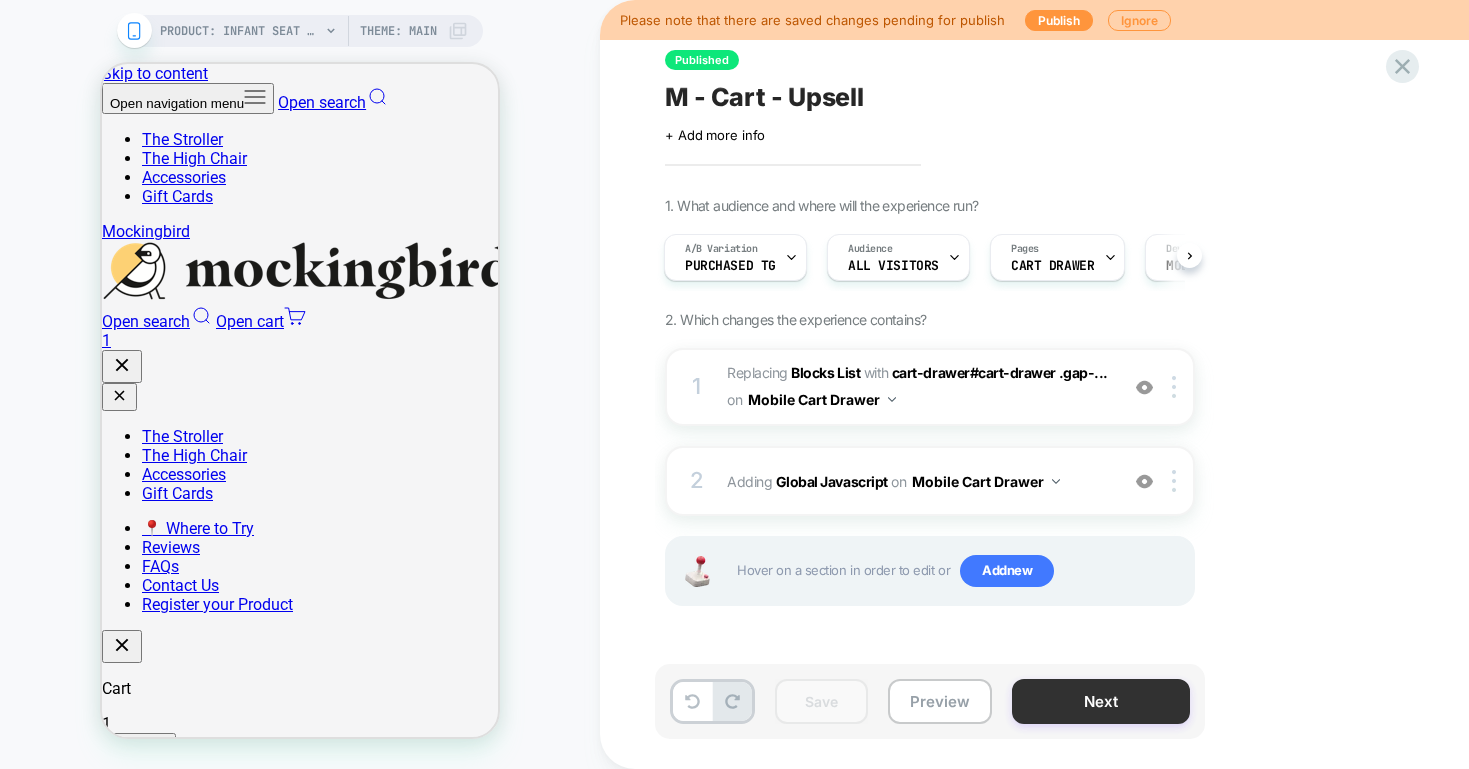 click on "Next" at bounding box center [1101, 701] 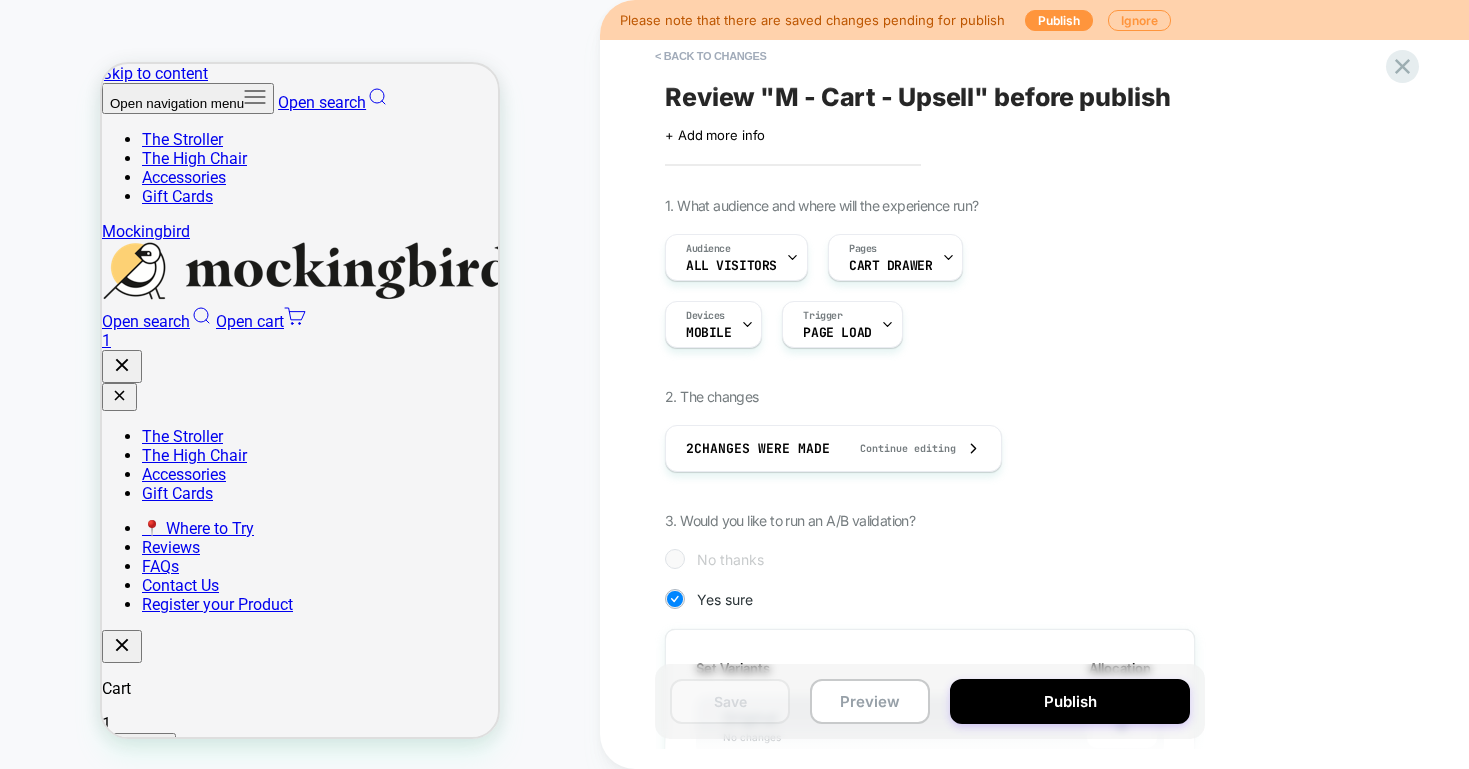 scroll, scrollTop: 0, scrollLeft: 2, axis: horizontal 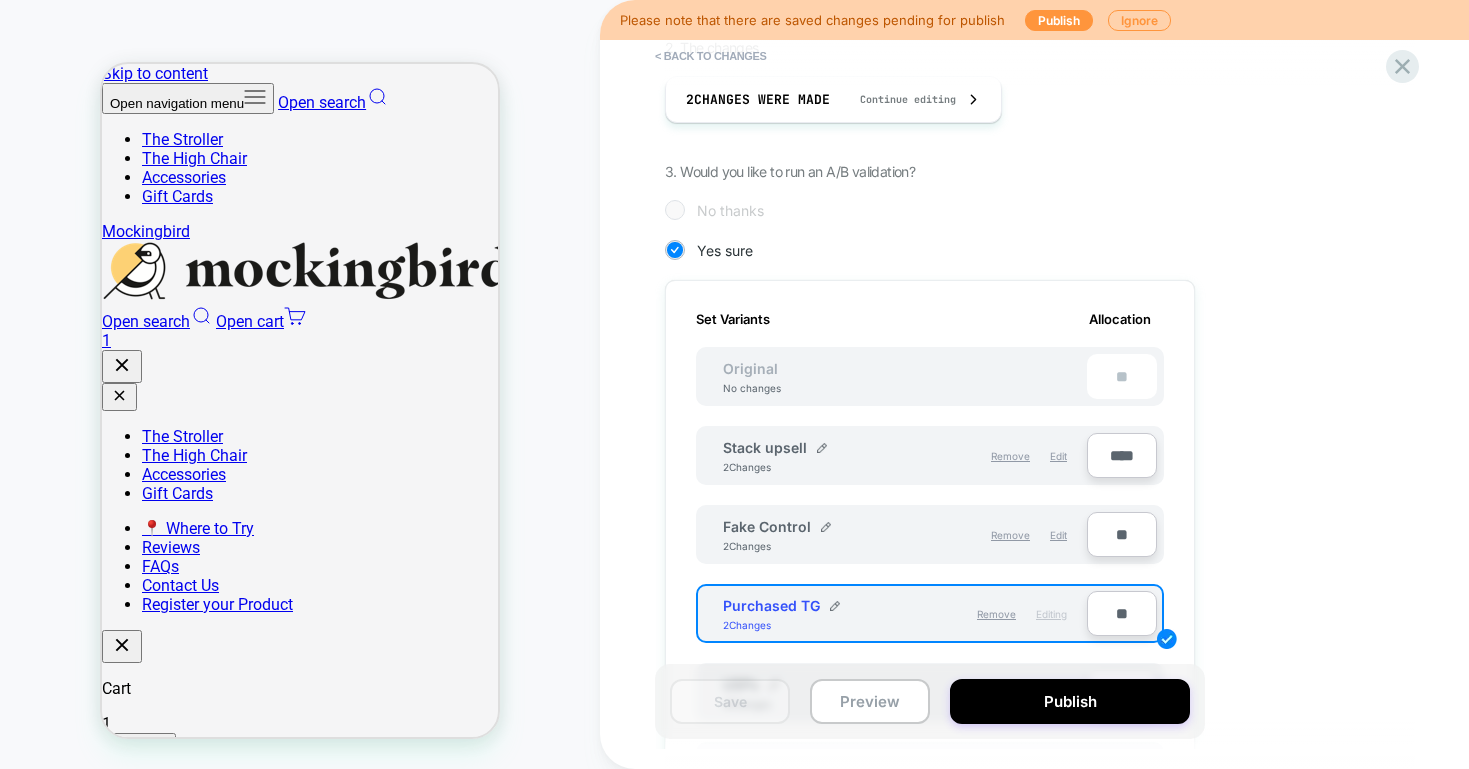 click on "****" at bounding box center (1122, 455) 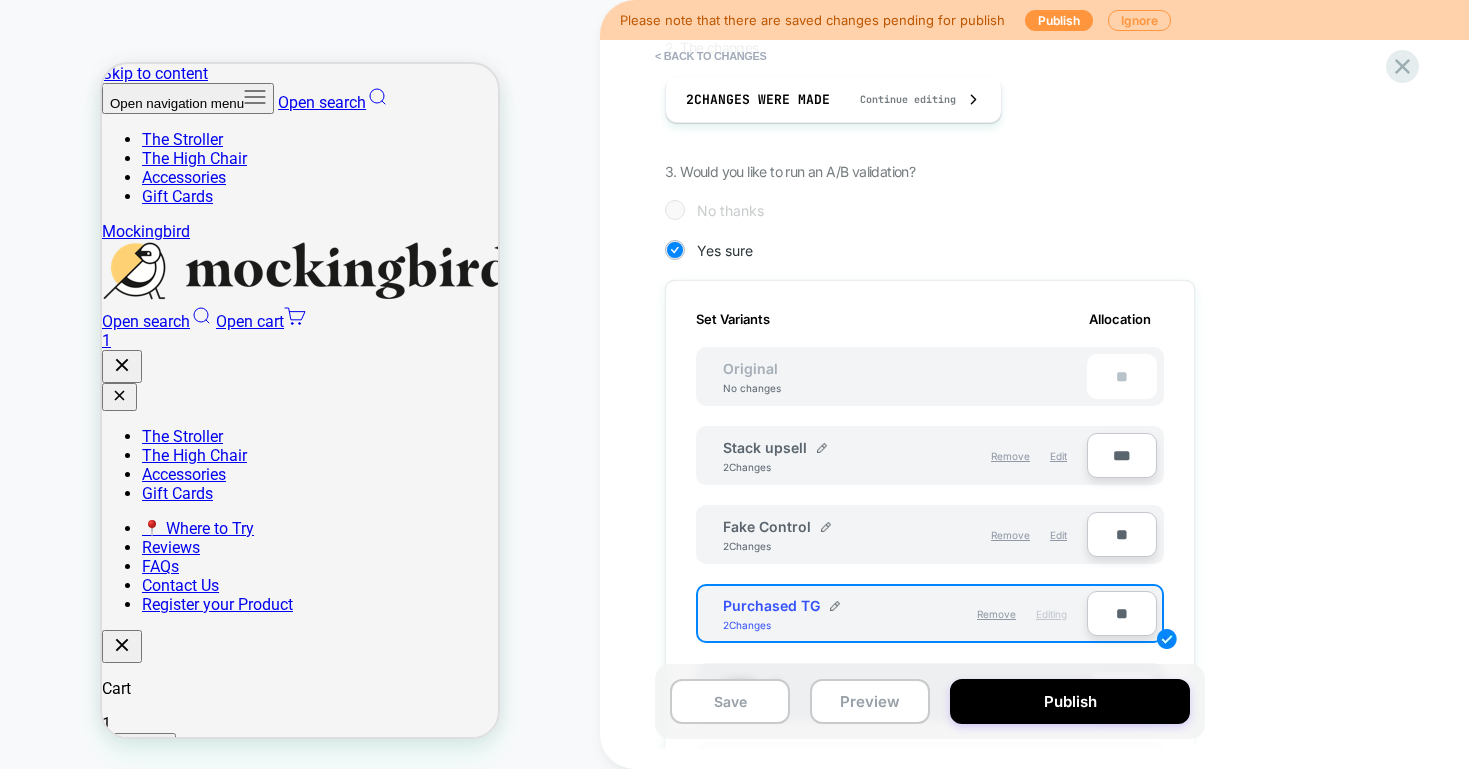 type on "***" 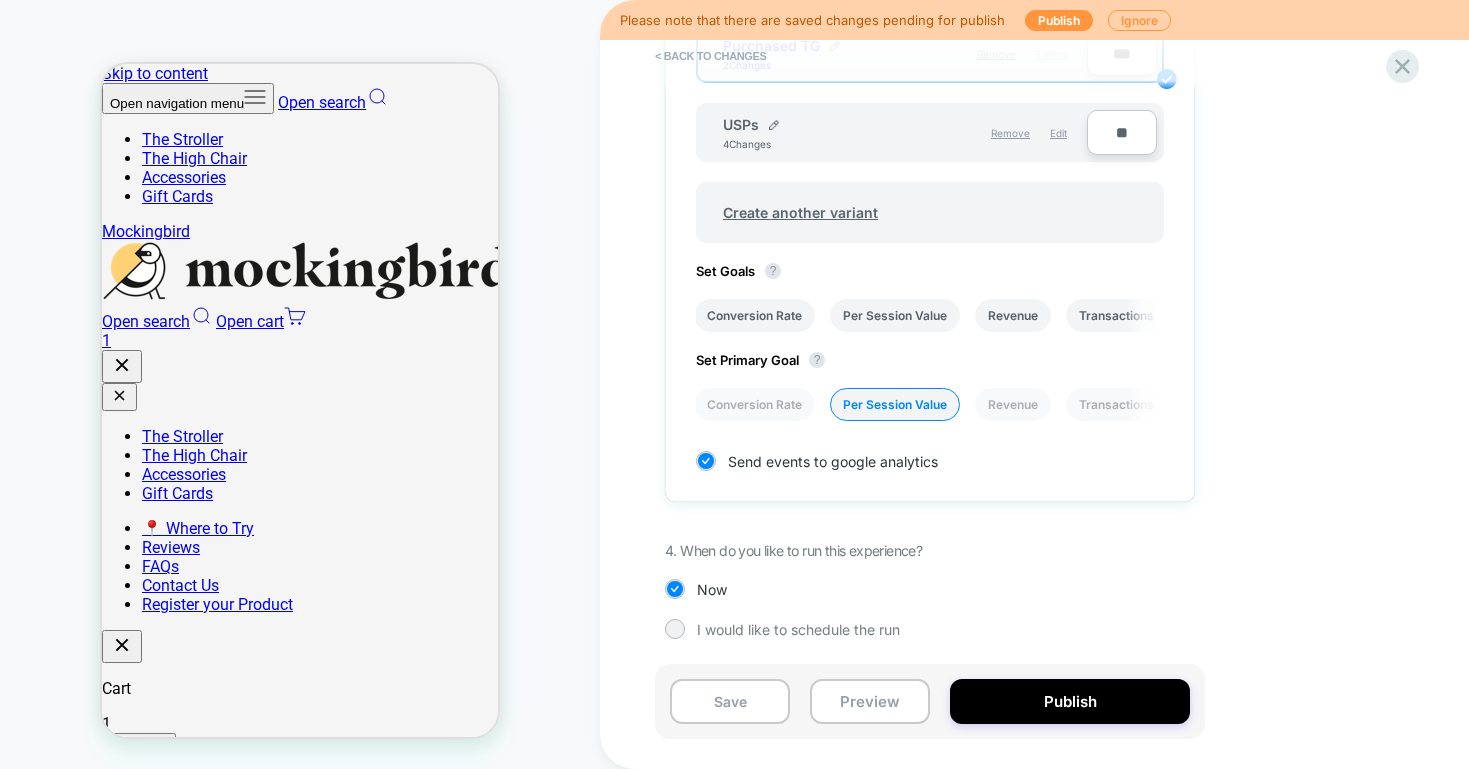 scroll, scrollTop: 911, scrollLeft: 0, axis: vertical 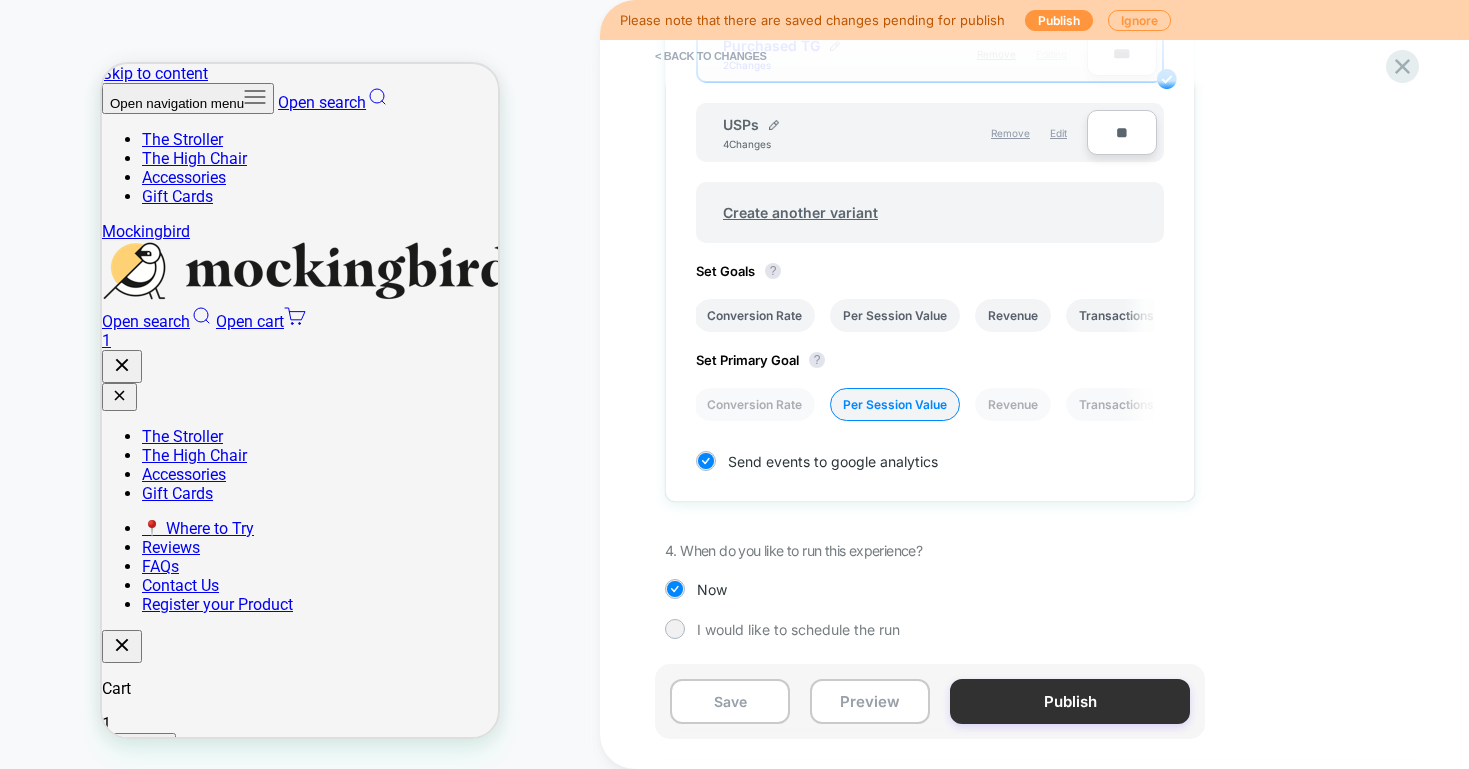 type on "***" 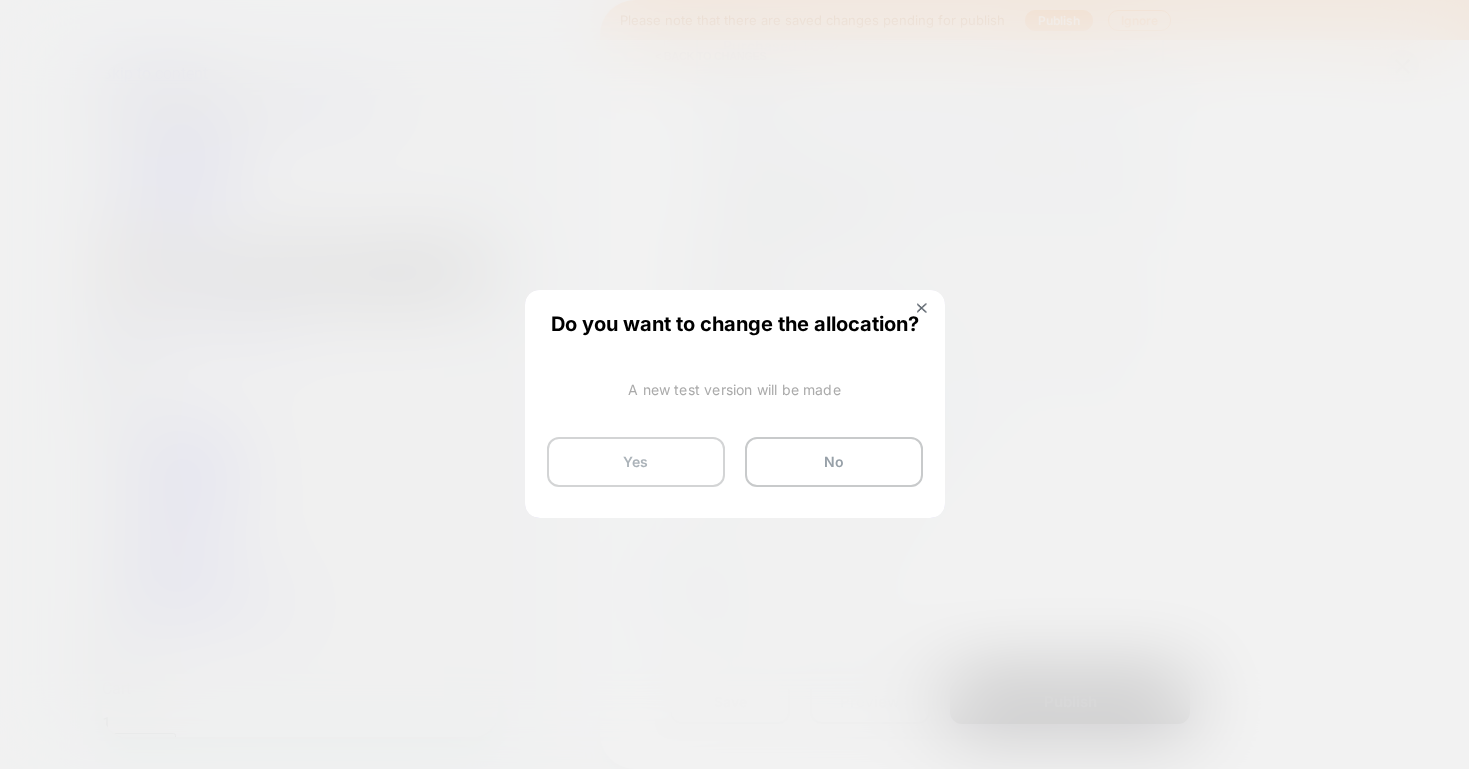 click on "Yes" at bounding box center (636, 462) 